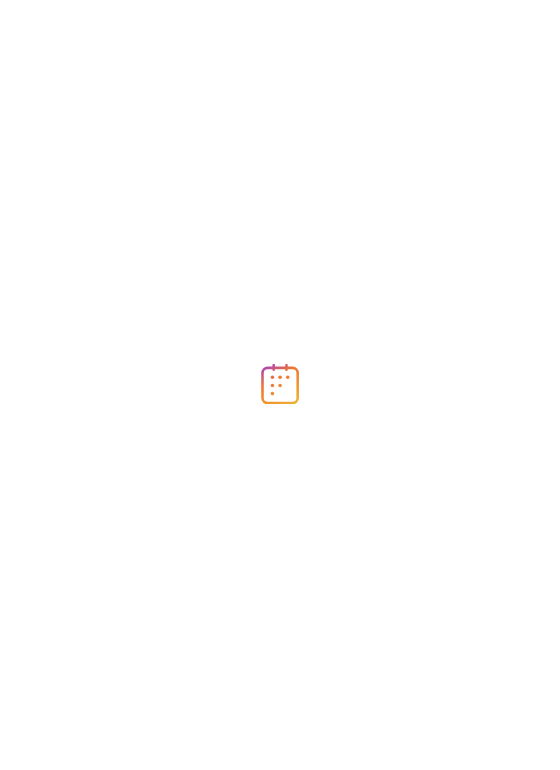 scroll, scrollTop: 0, scrollLeft: 0, axis: both 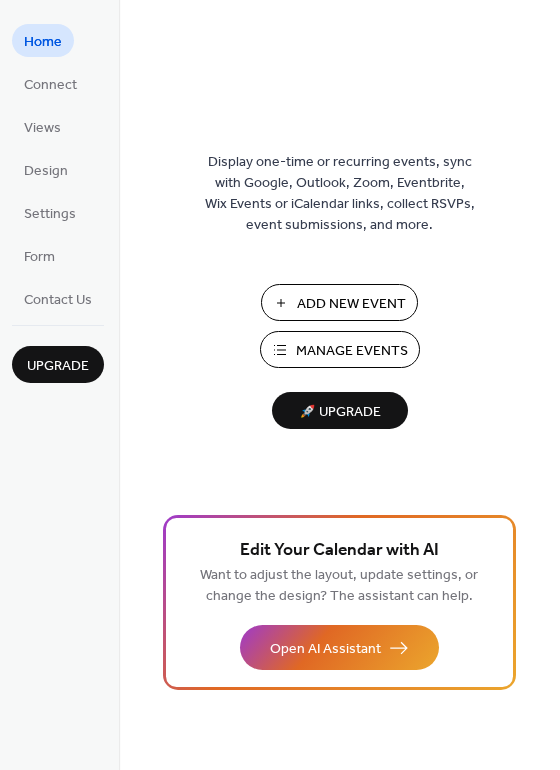 click on "Manage Events" at bounding box center [352, 351] 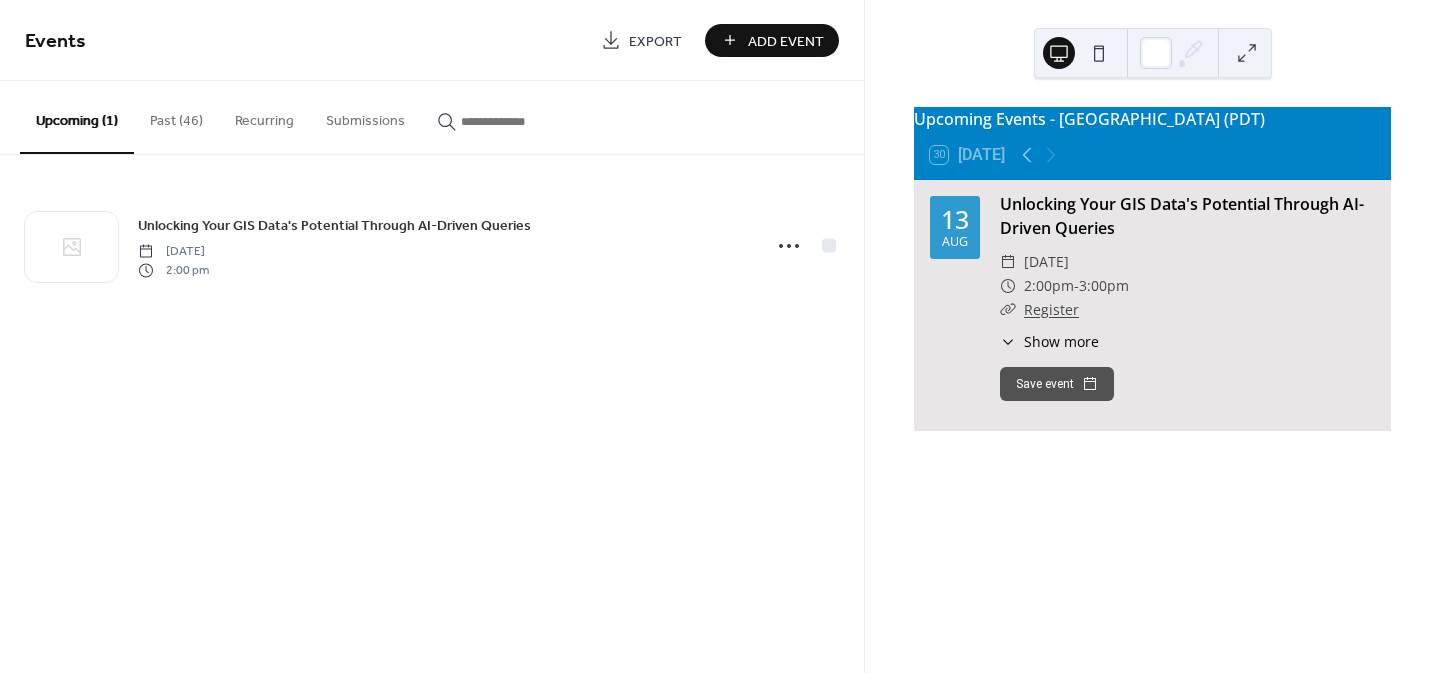 scroll, scrollTop: 0, scrollLeft: 0, axis: both 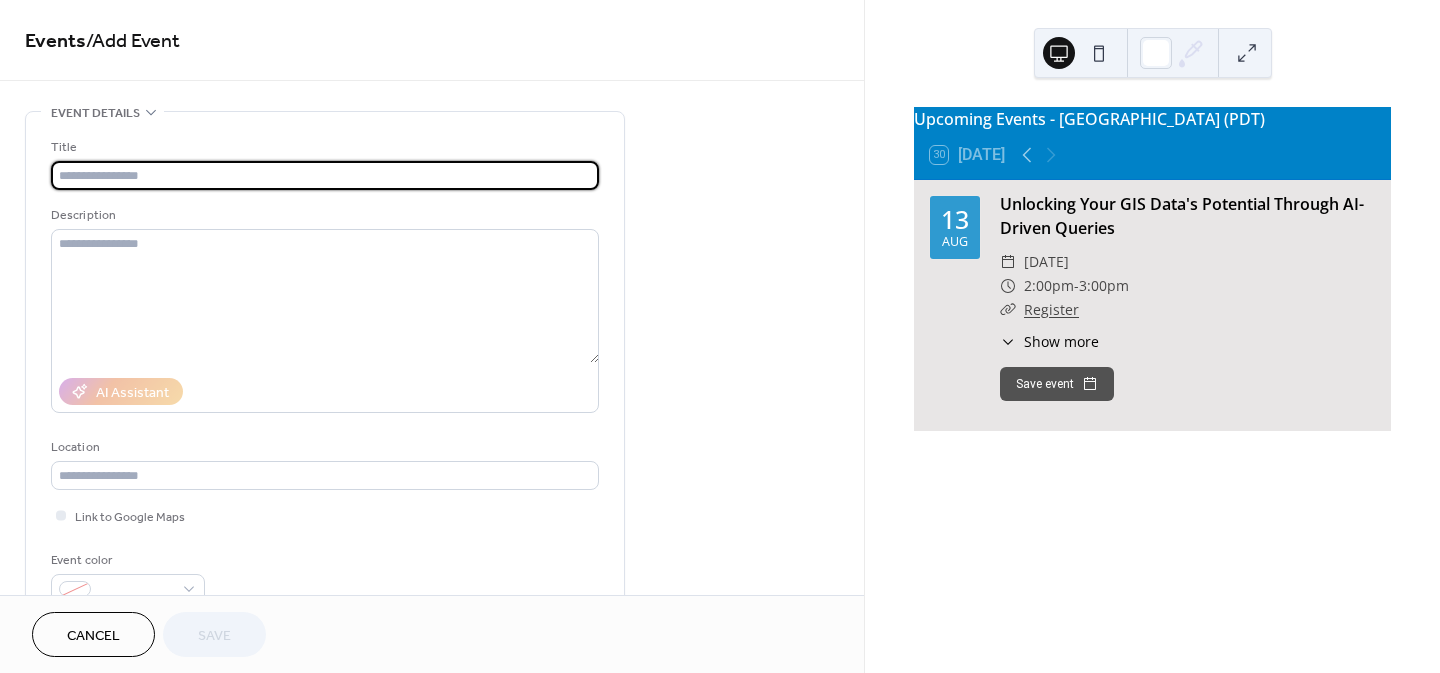 click at bounding box center [325, 175] 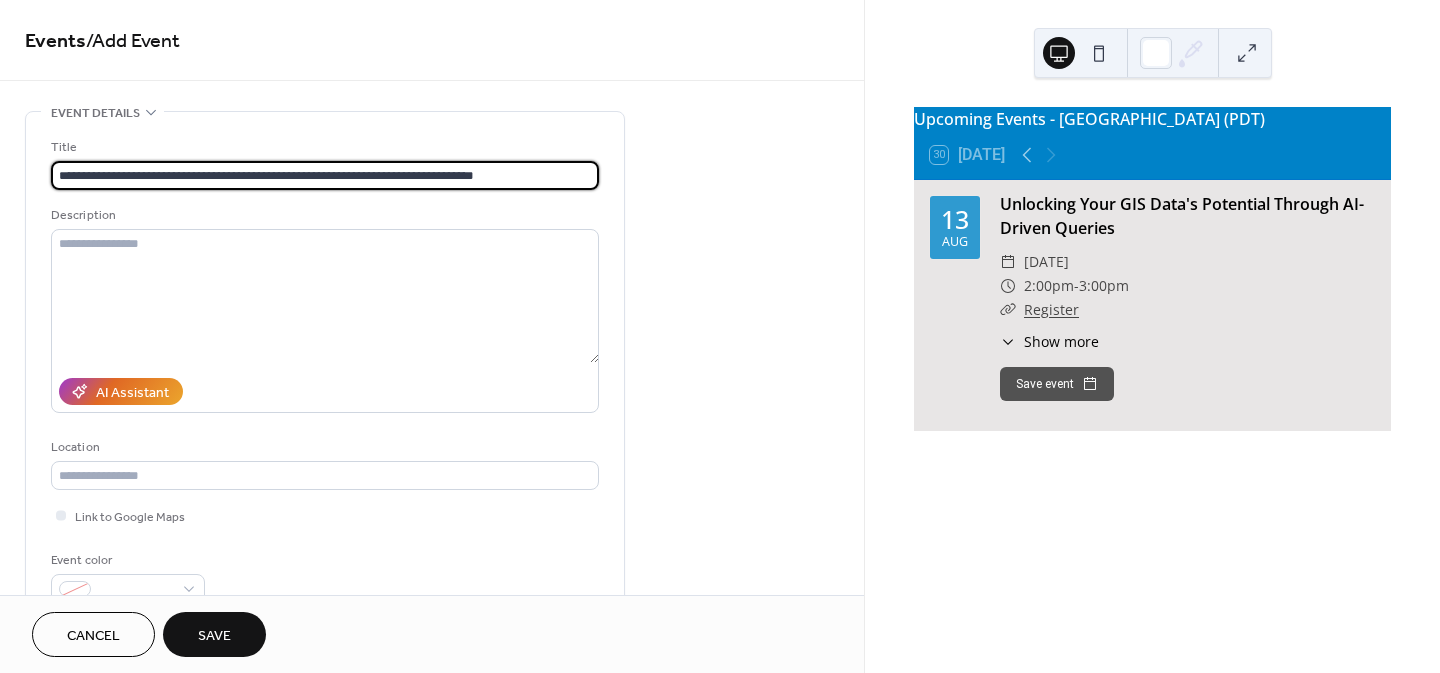 type on "**********" 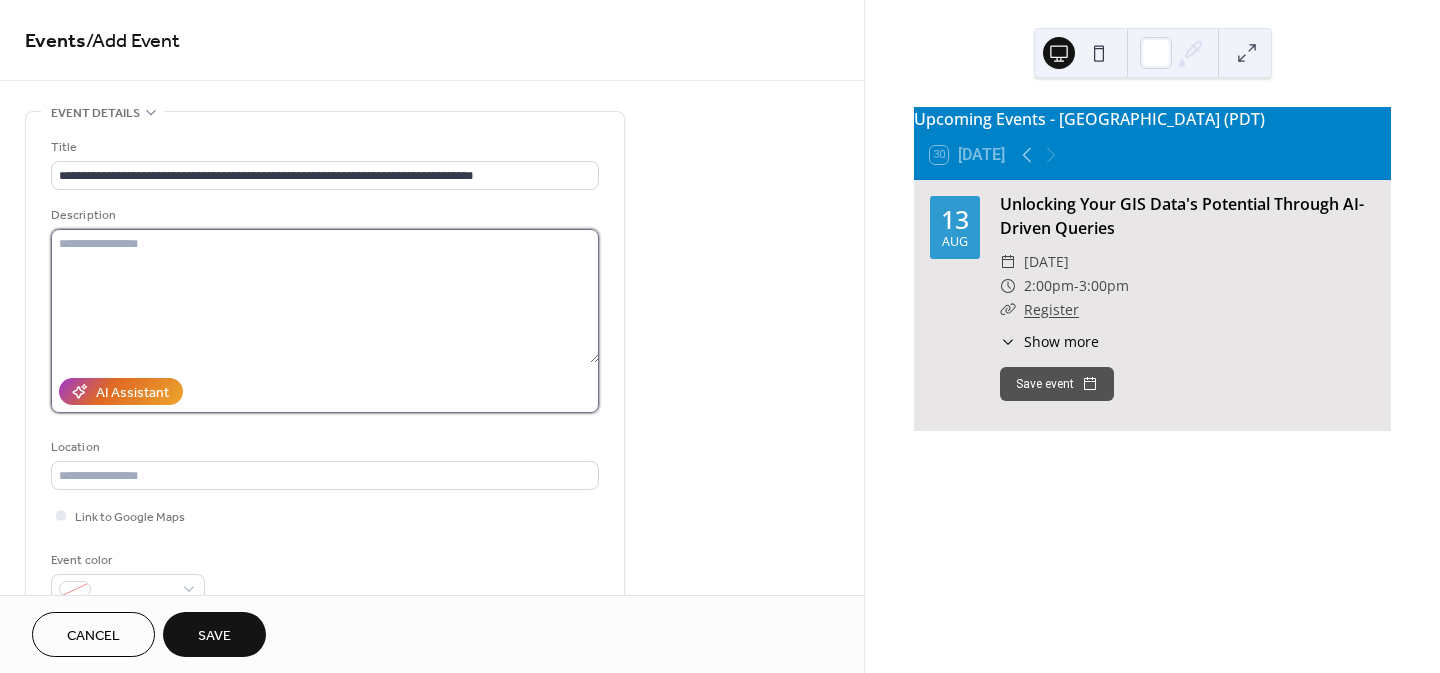click at bounding box center (325, 296) 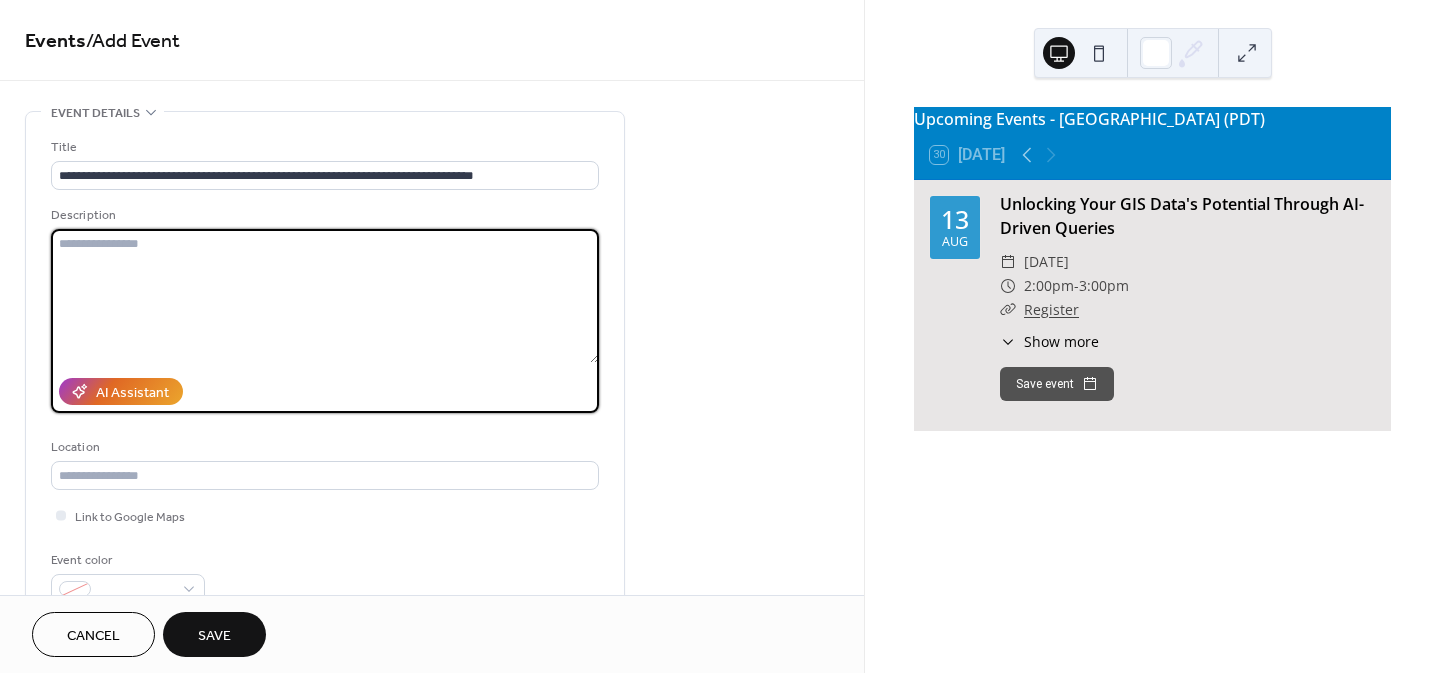 paste on "**********" 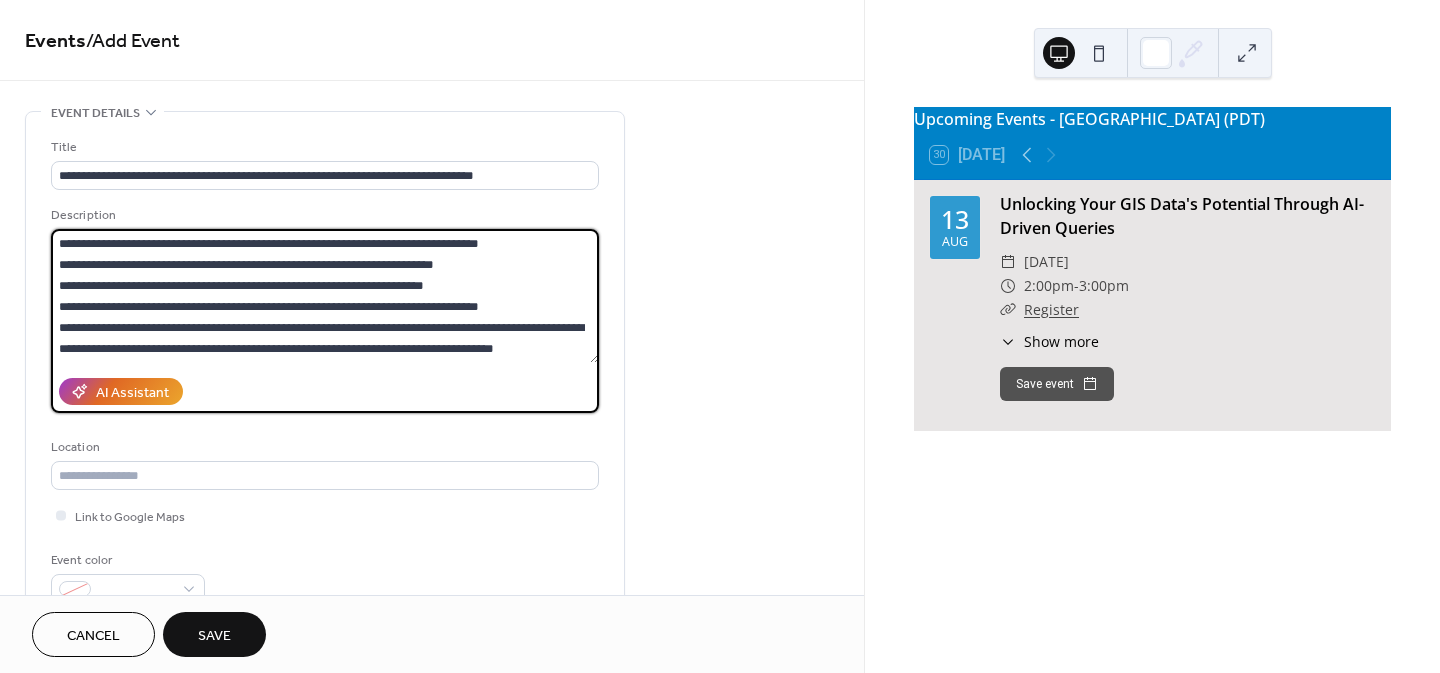 scroll, scrollTop: 210, scrollLeft: 0, axis: vertical 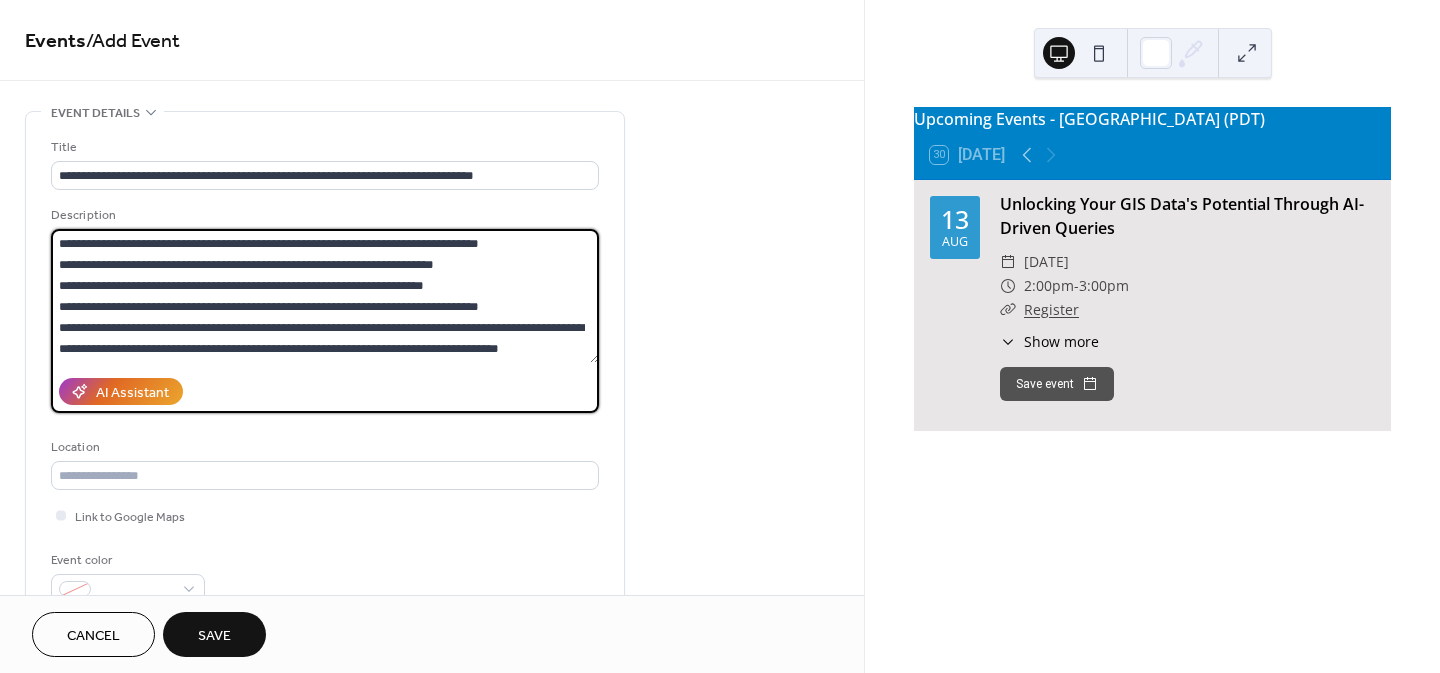 click at bounding box center (325, 296) 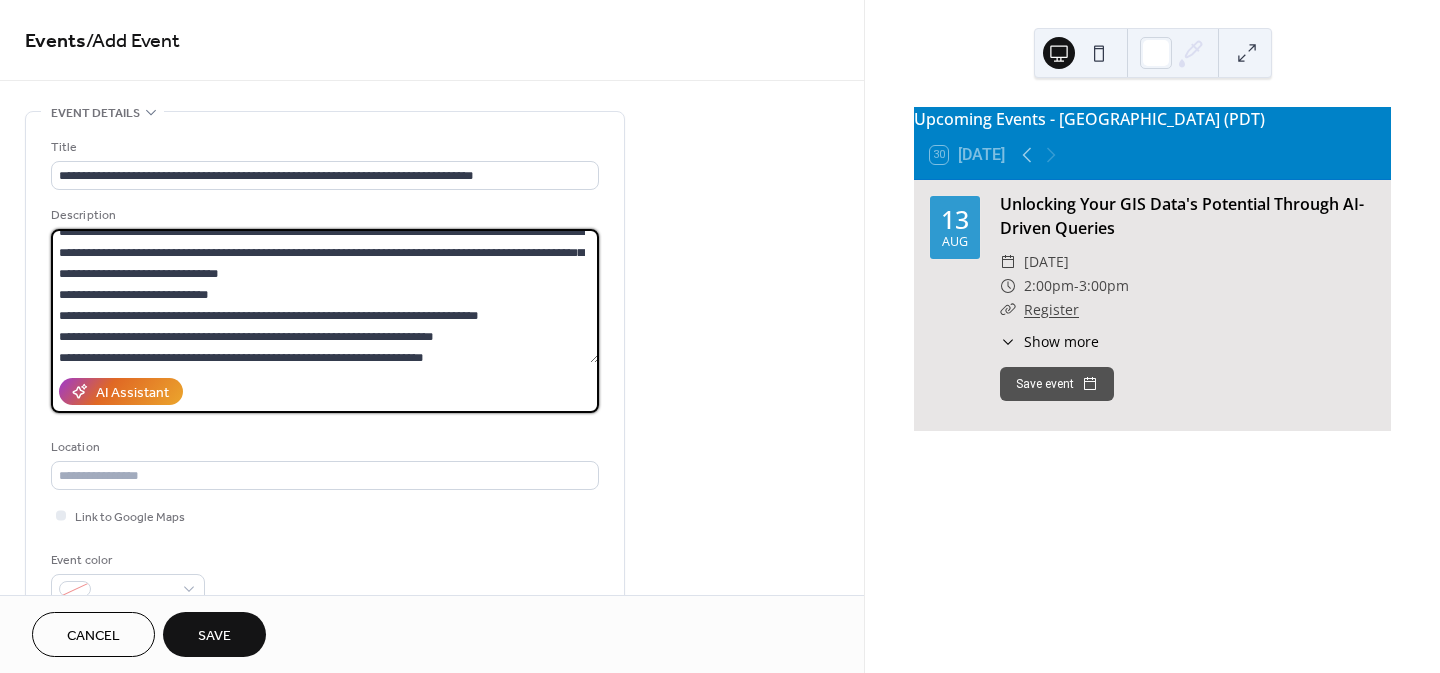 scroll, scrollTop: 128, scrollLeft: 0, axis: vertical 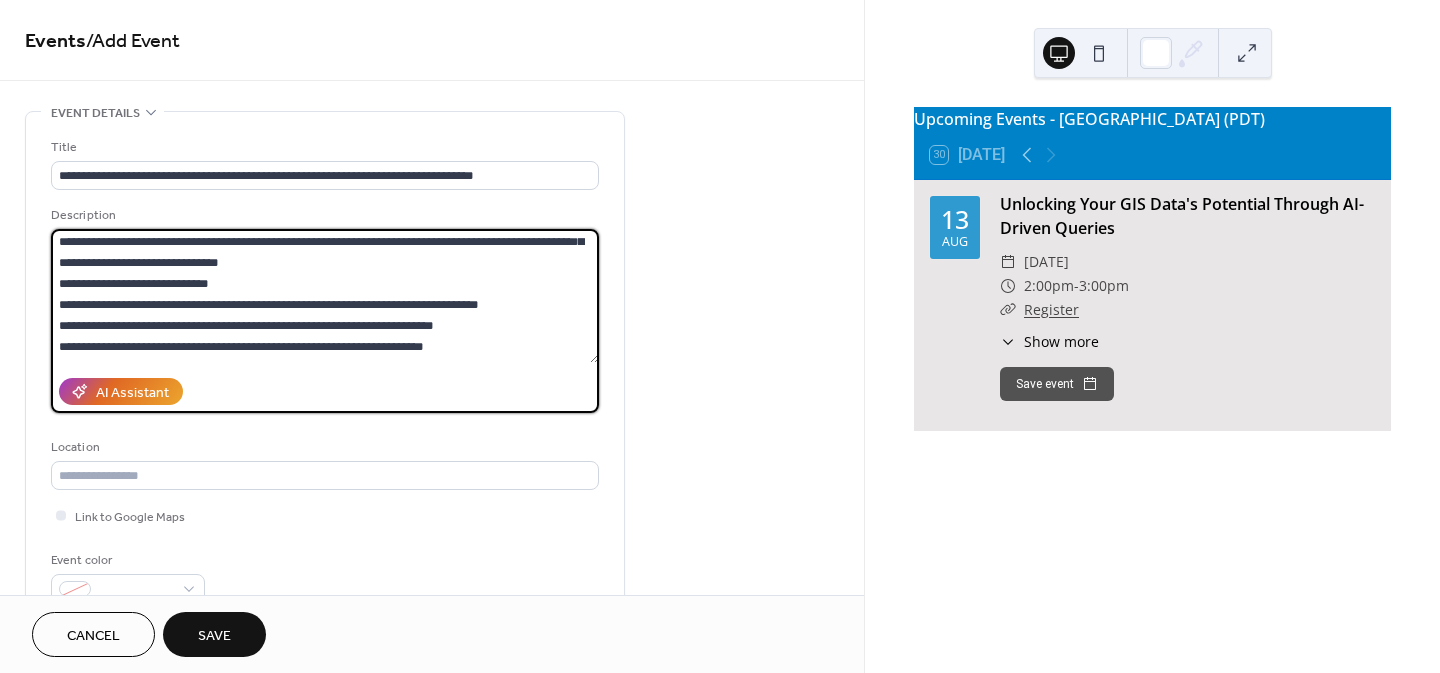 click at bounding box center [325, 296] 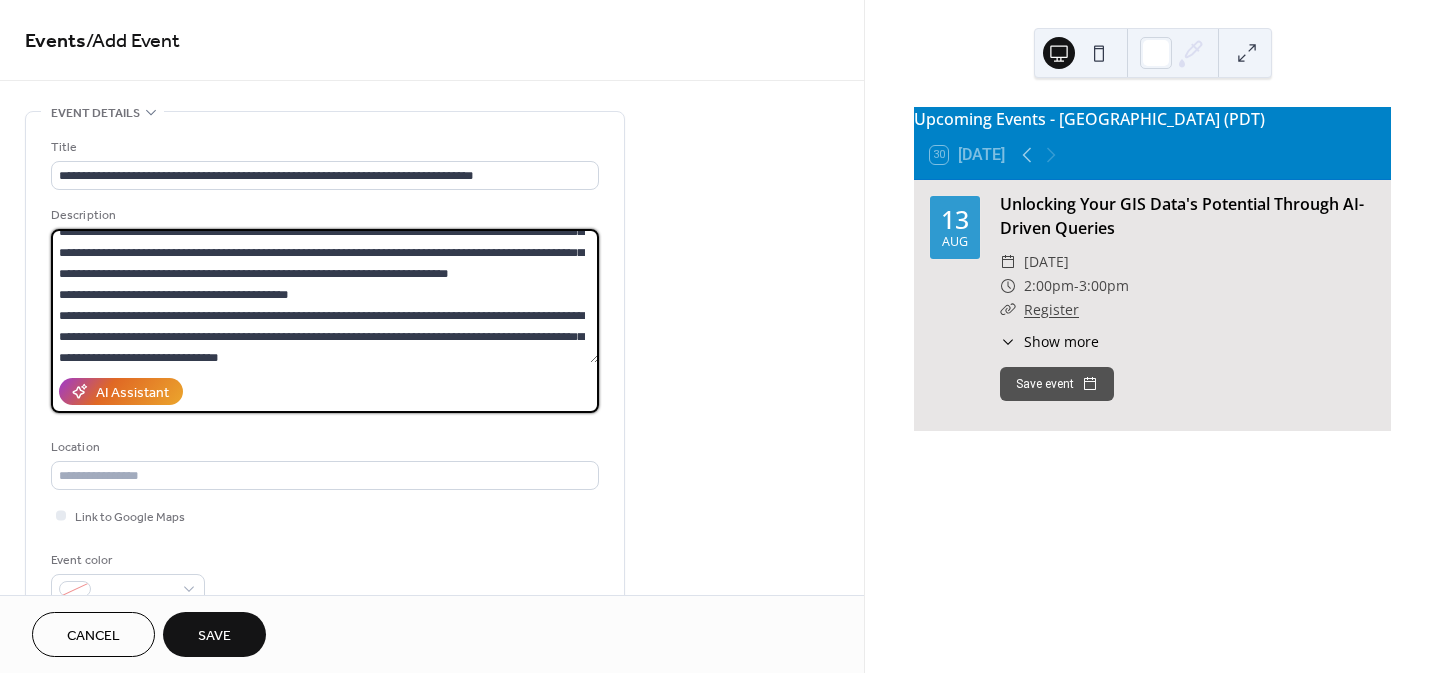 scroll, scrollTop: 28, scrollLeft: 0, axis: vertical 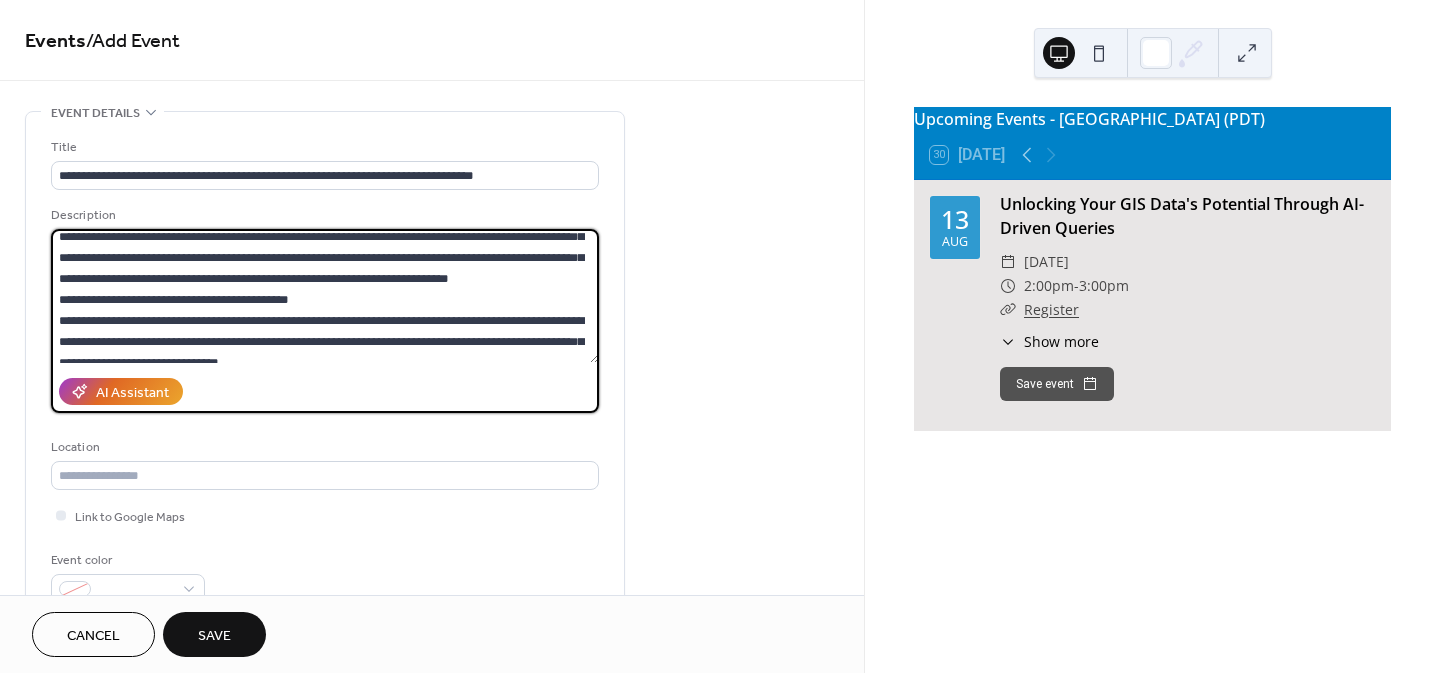 click at bounding box center (325, 296) 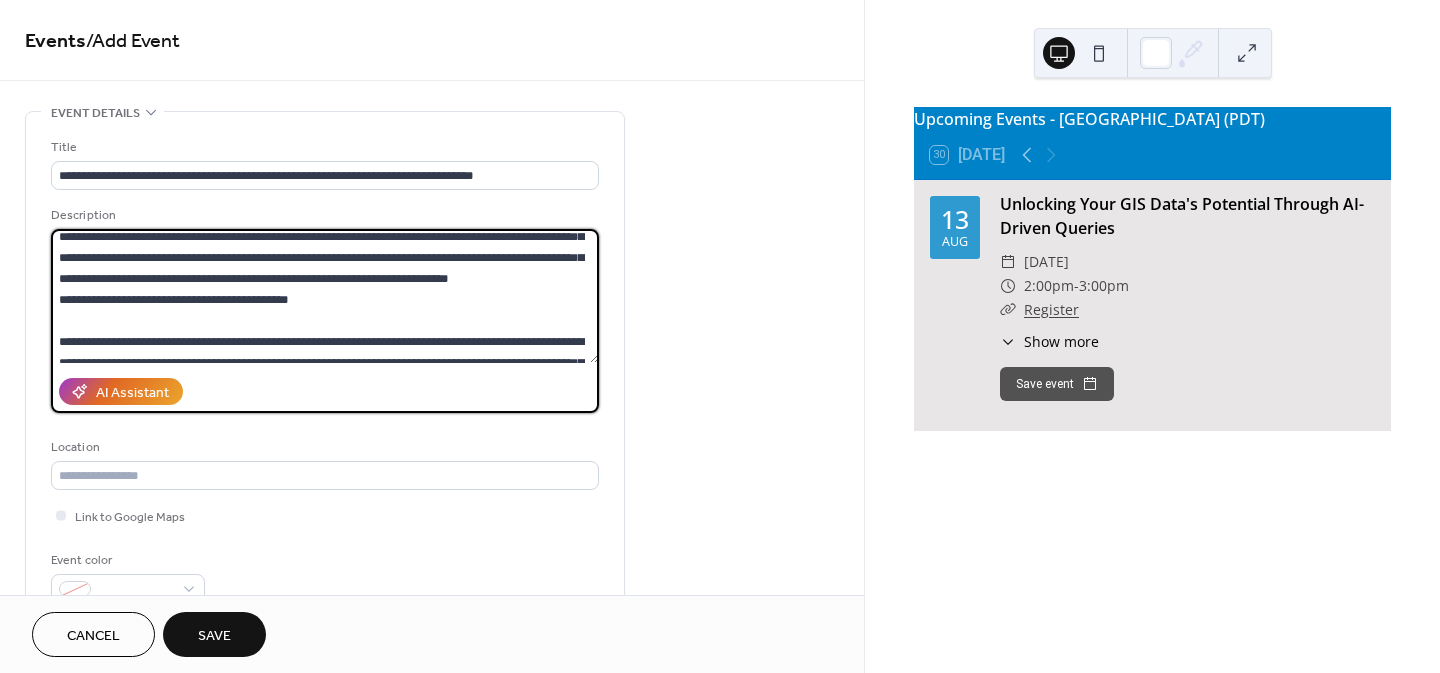click at bounding box center (325, 296) 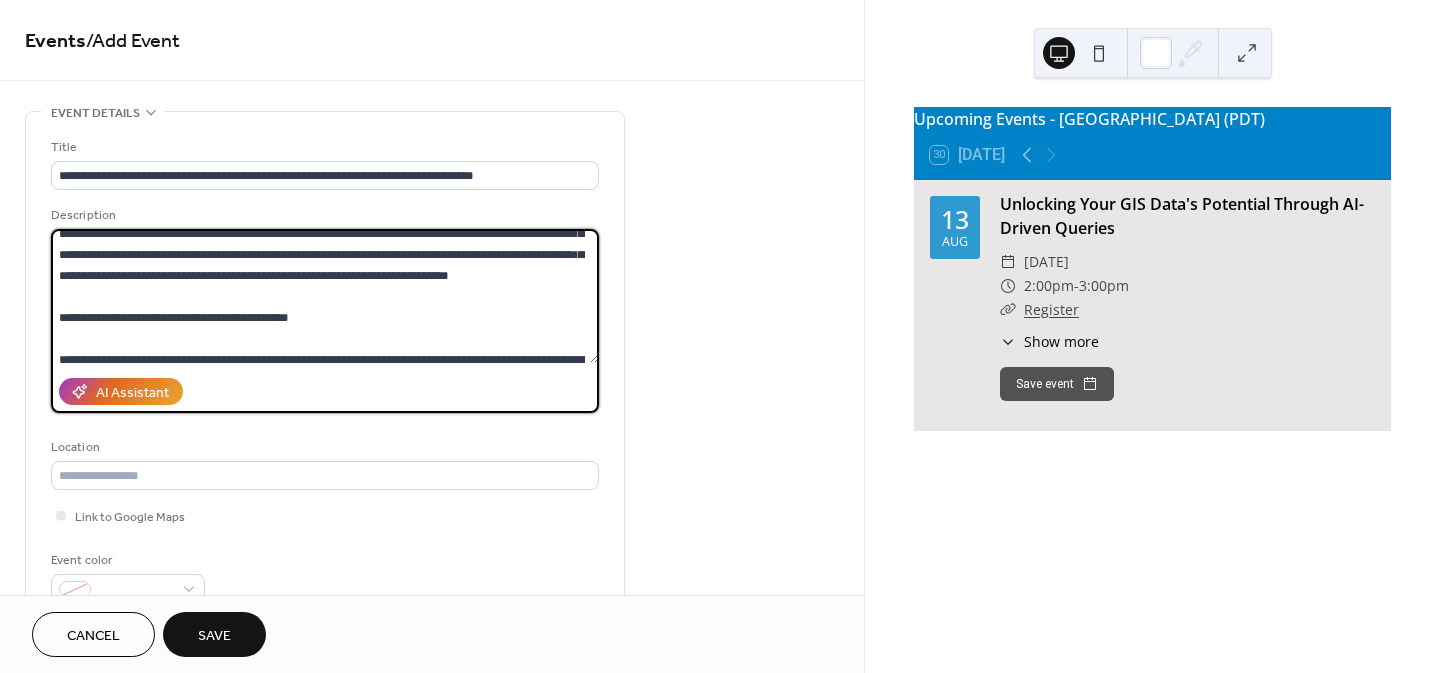 scroll, scrollTop: 0, scrollLeft: 0, axis: both 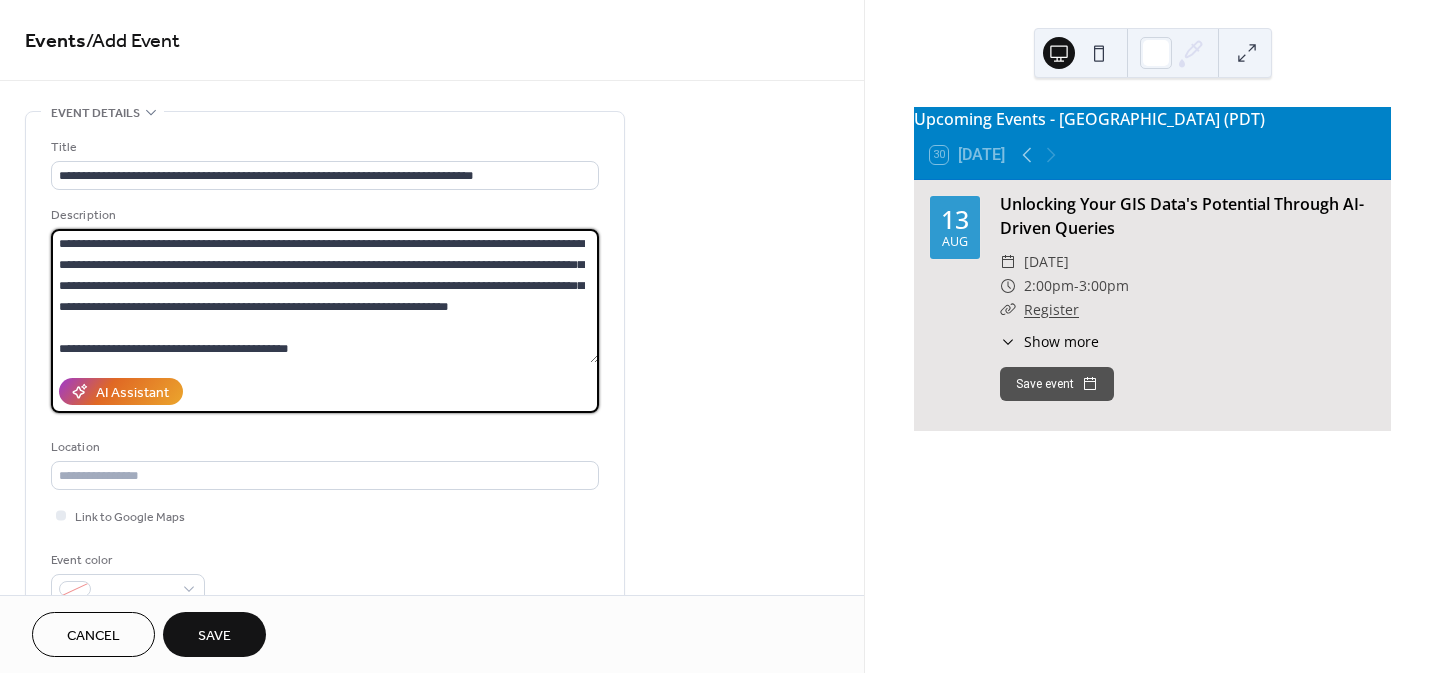 click at bounding box center (325, 296) 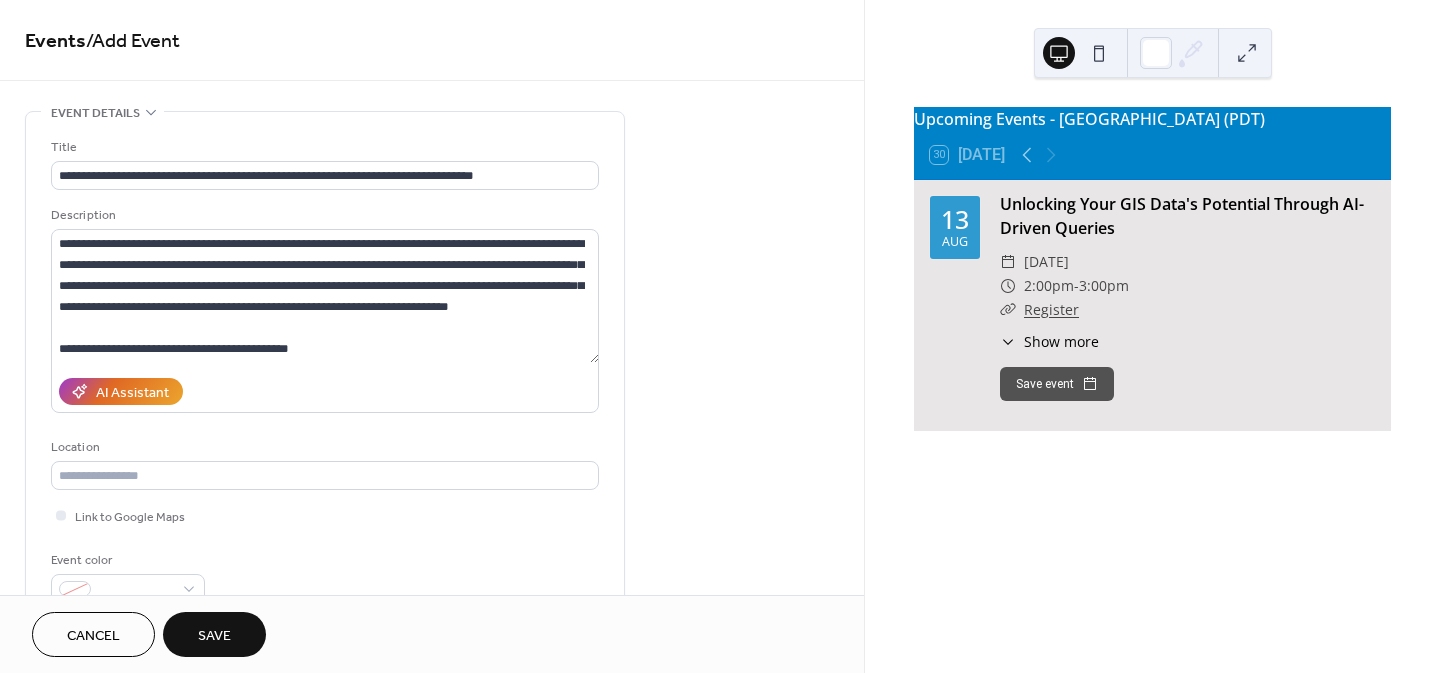 drag, startPoint x: 403, startPoint y: 423, endPoint x: 360, endPoint y: 431, distance: 43.737854 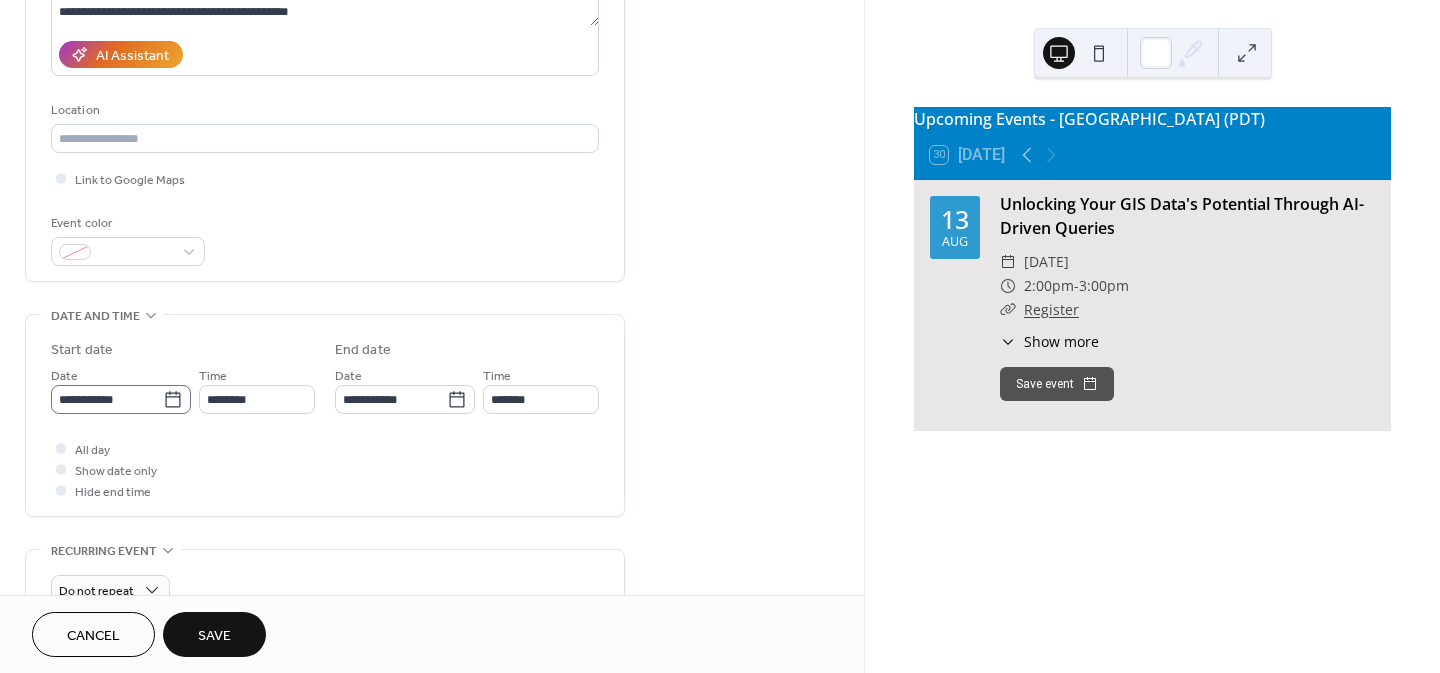 scroll, scrollTop: 400, scrollLeft: 0, axis: vertical 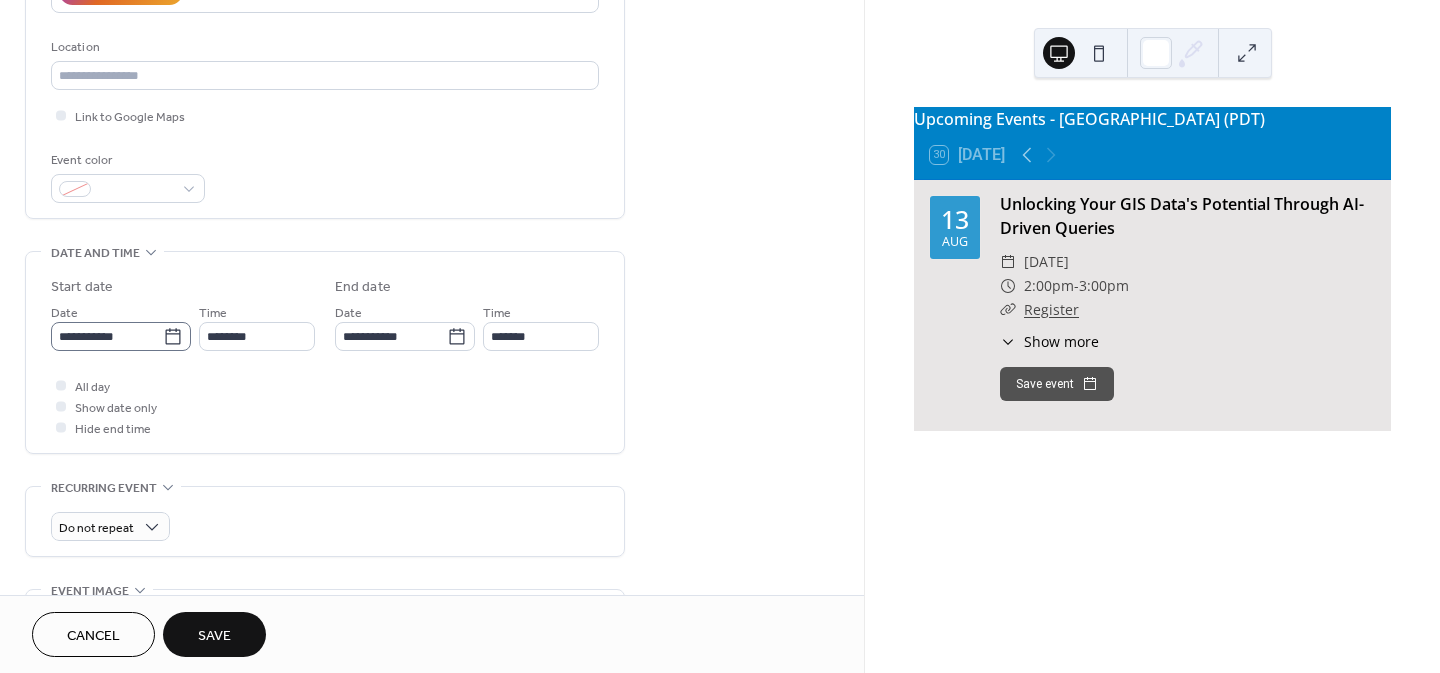 click 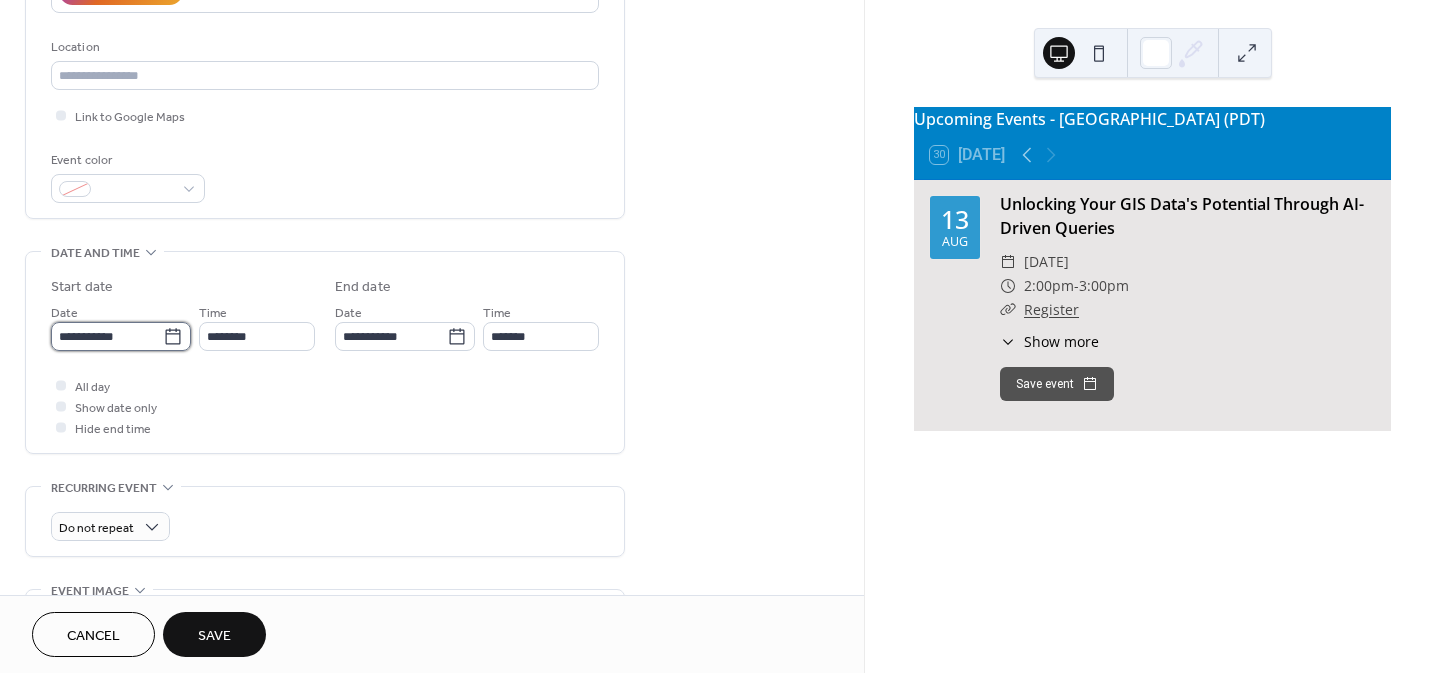 click on "**********" at bounding box center [107, 336] 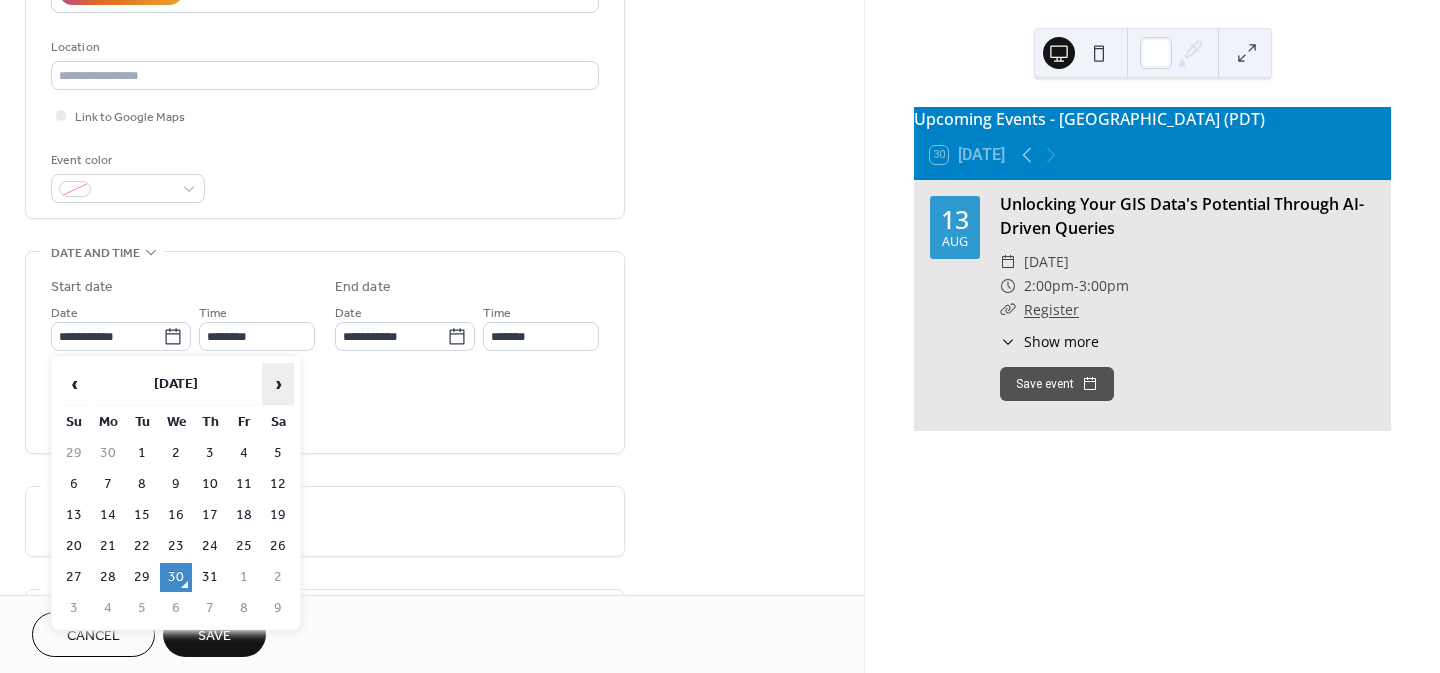 click on "›" at bounding box center (278, 384) 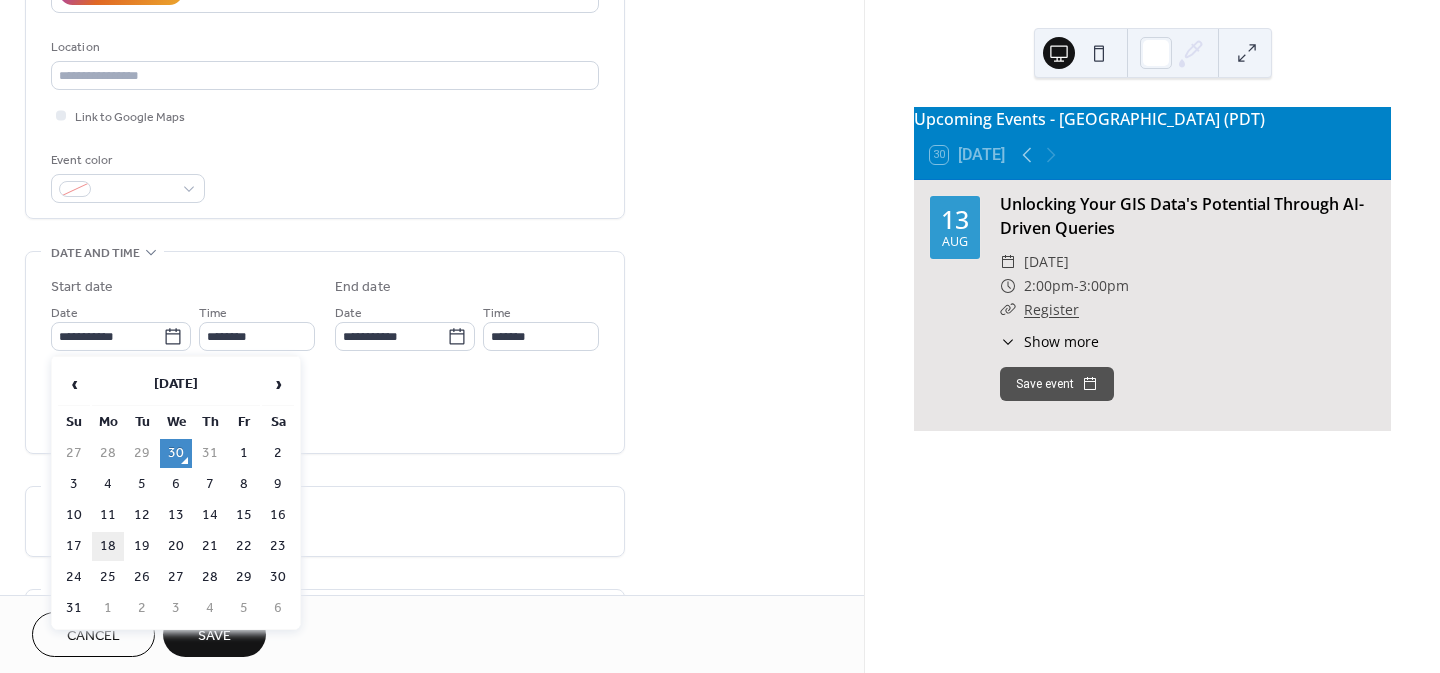 click on "18" at bounding box center (108, 546) 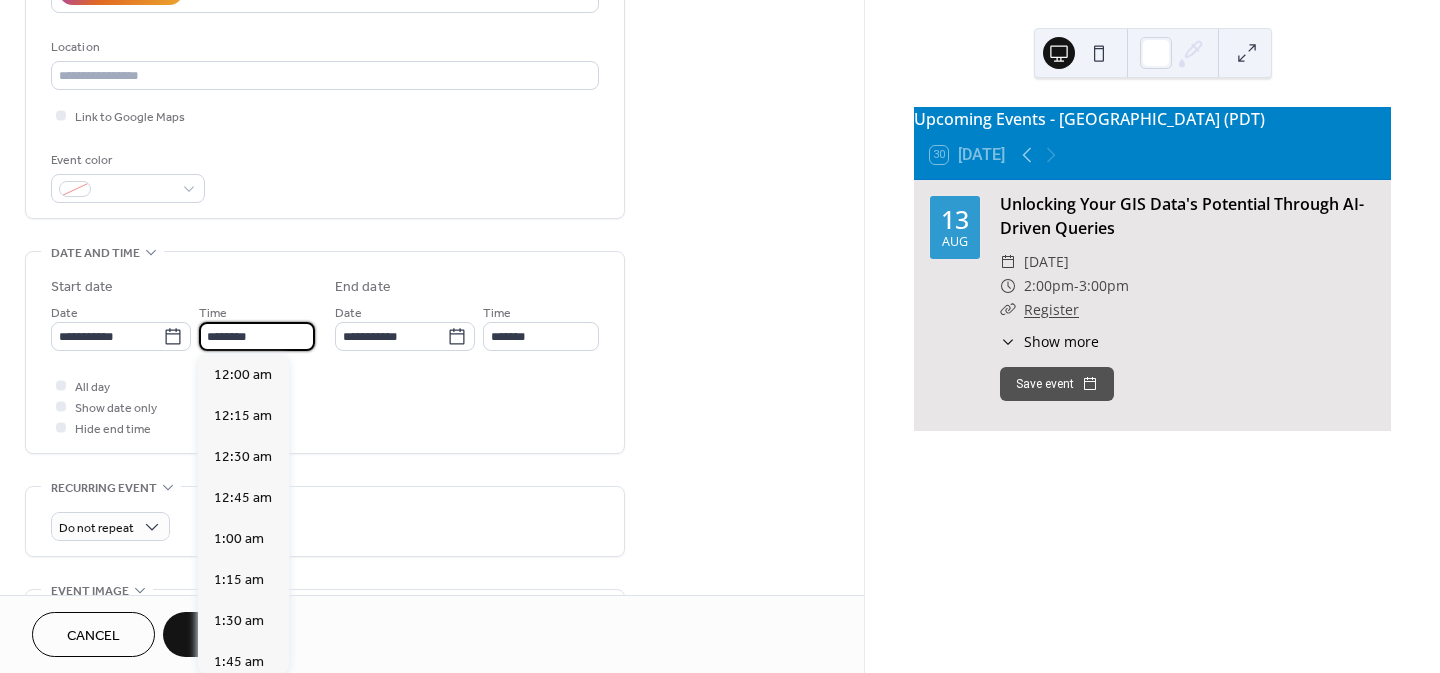 click on "********" at bounding box center [257, 336] 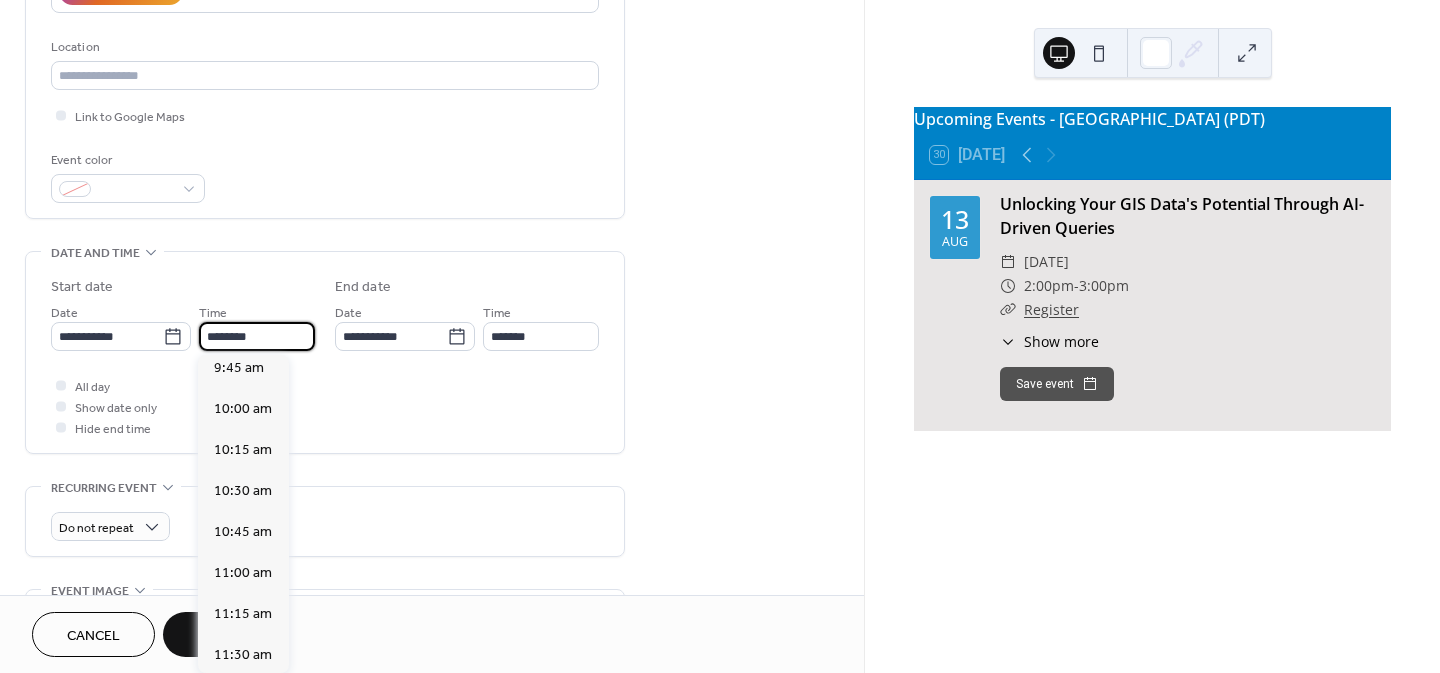 scroll, scrollTop: 1568, scrollLeft: 0, axis: vertical 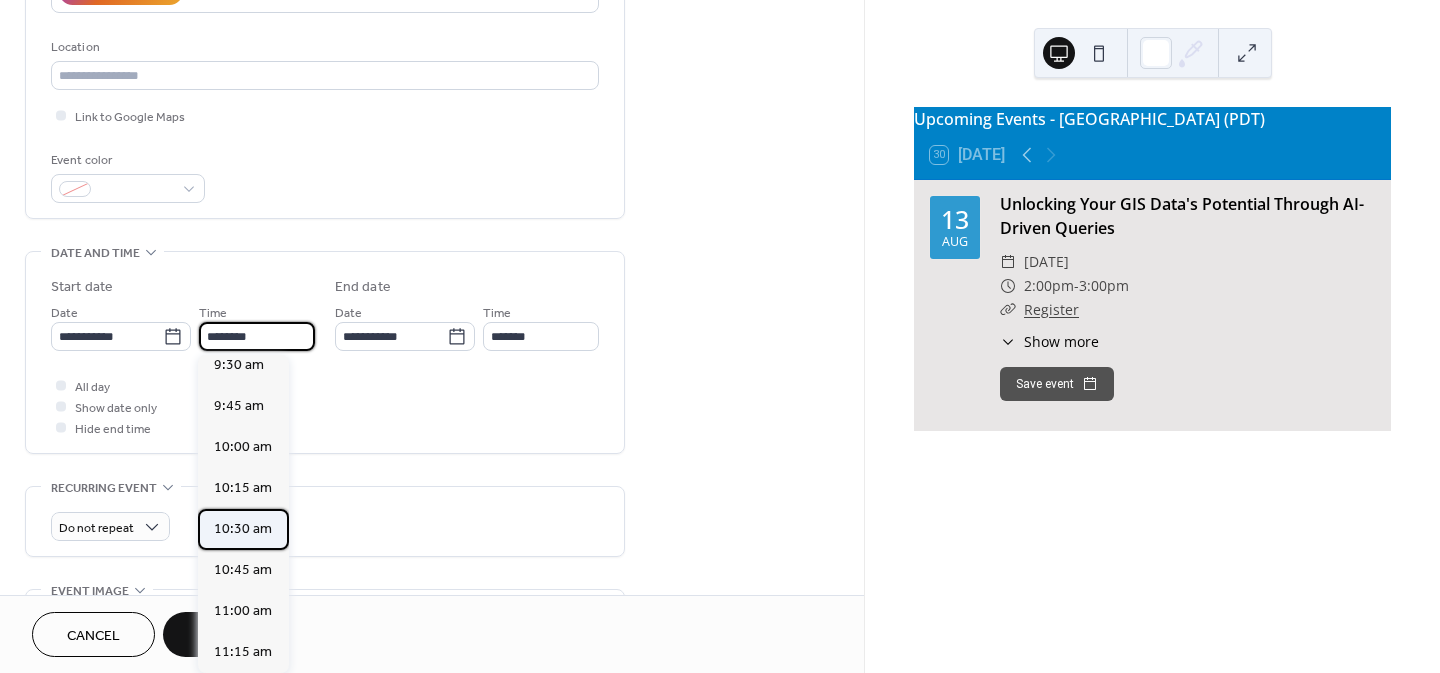 click on "10:30 am" at bounding box center [243, 529] 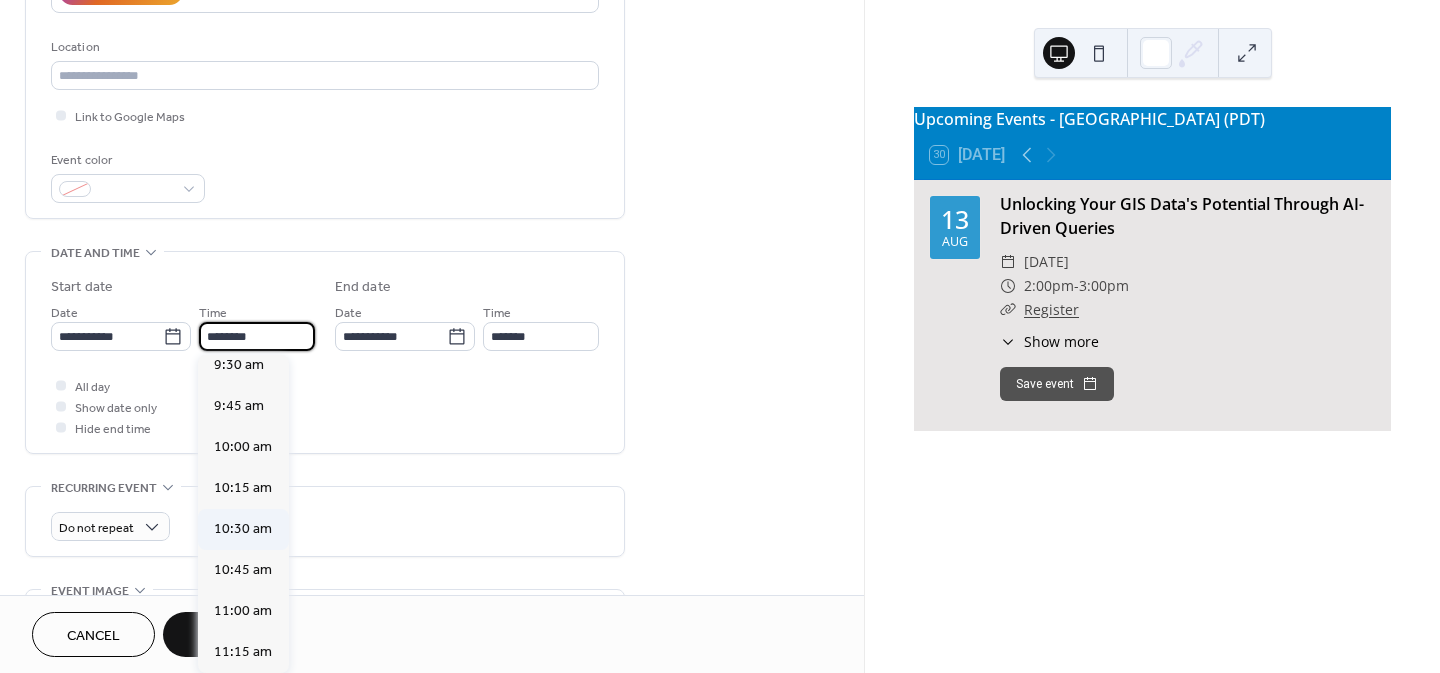 type on "********" 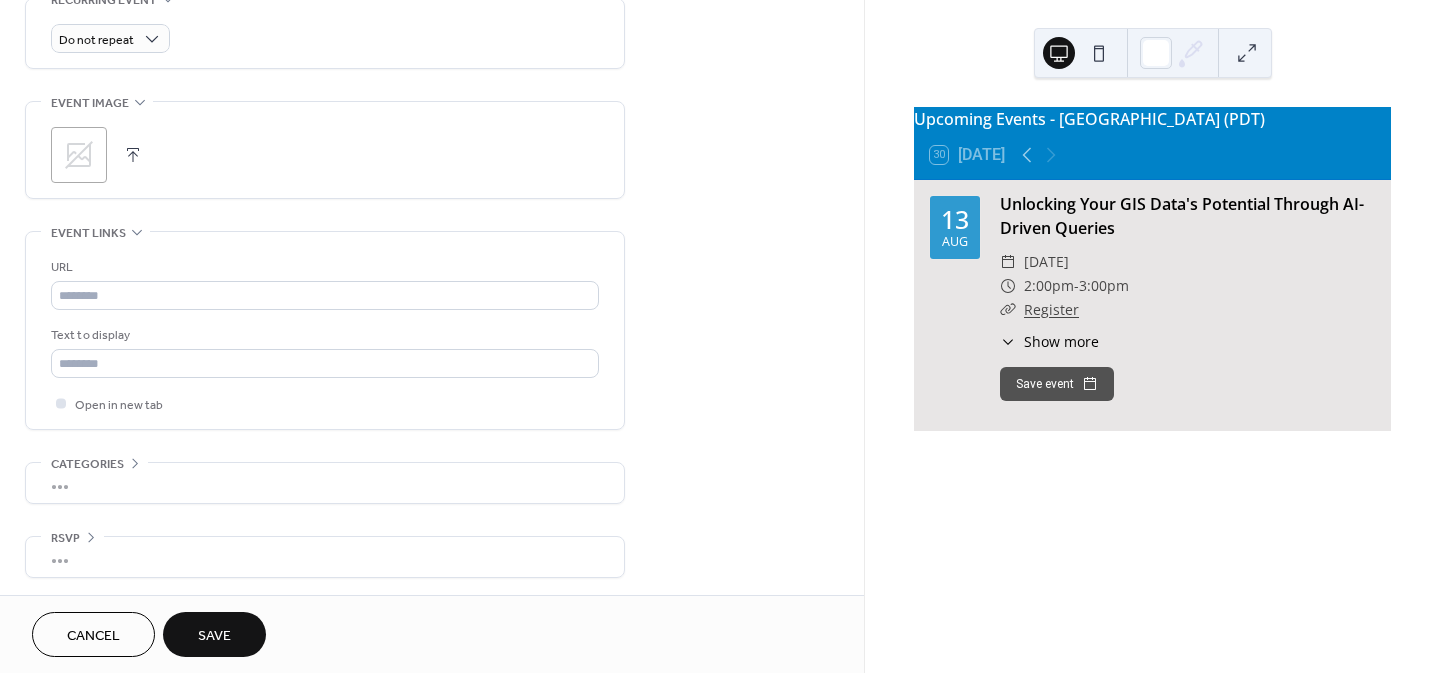 scroll, scrollTop: 891, scrollLeft: 0, axis: vertical 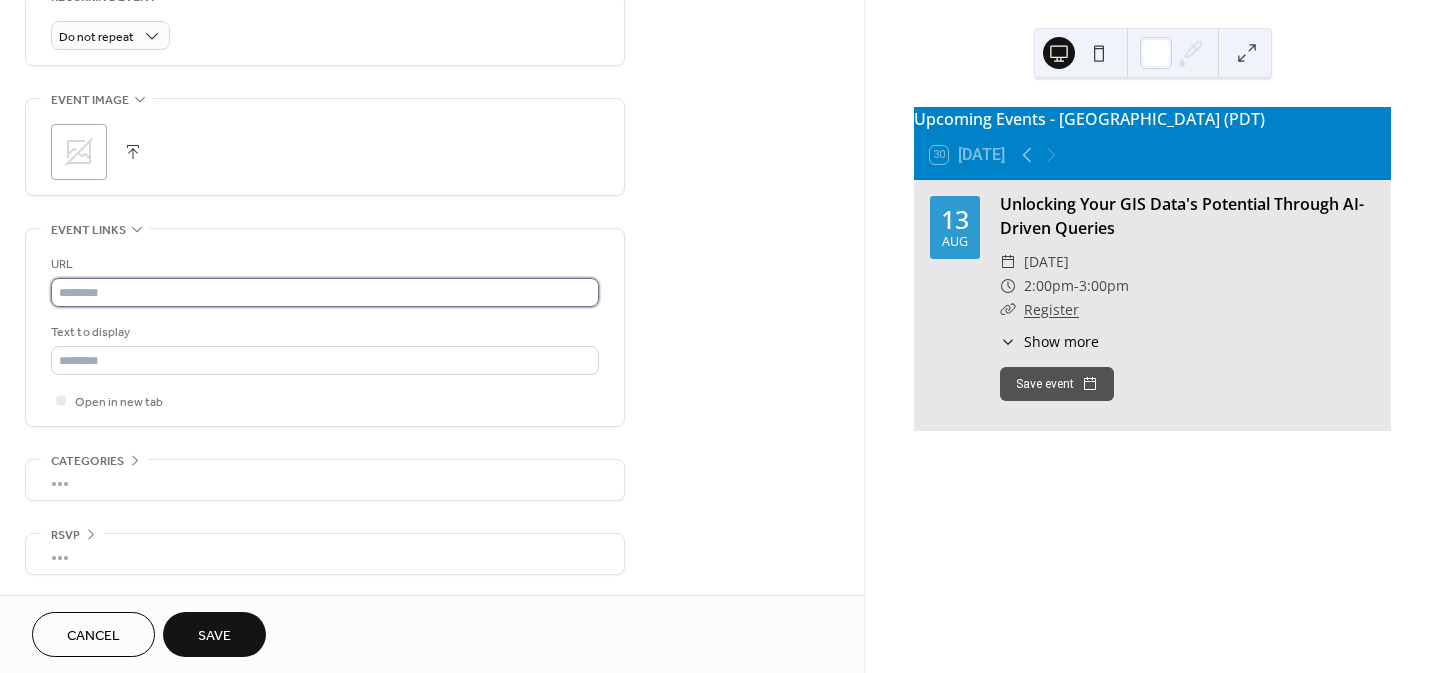 click at bounding box center [325, 292] 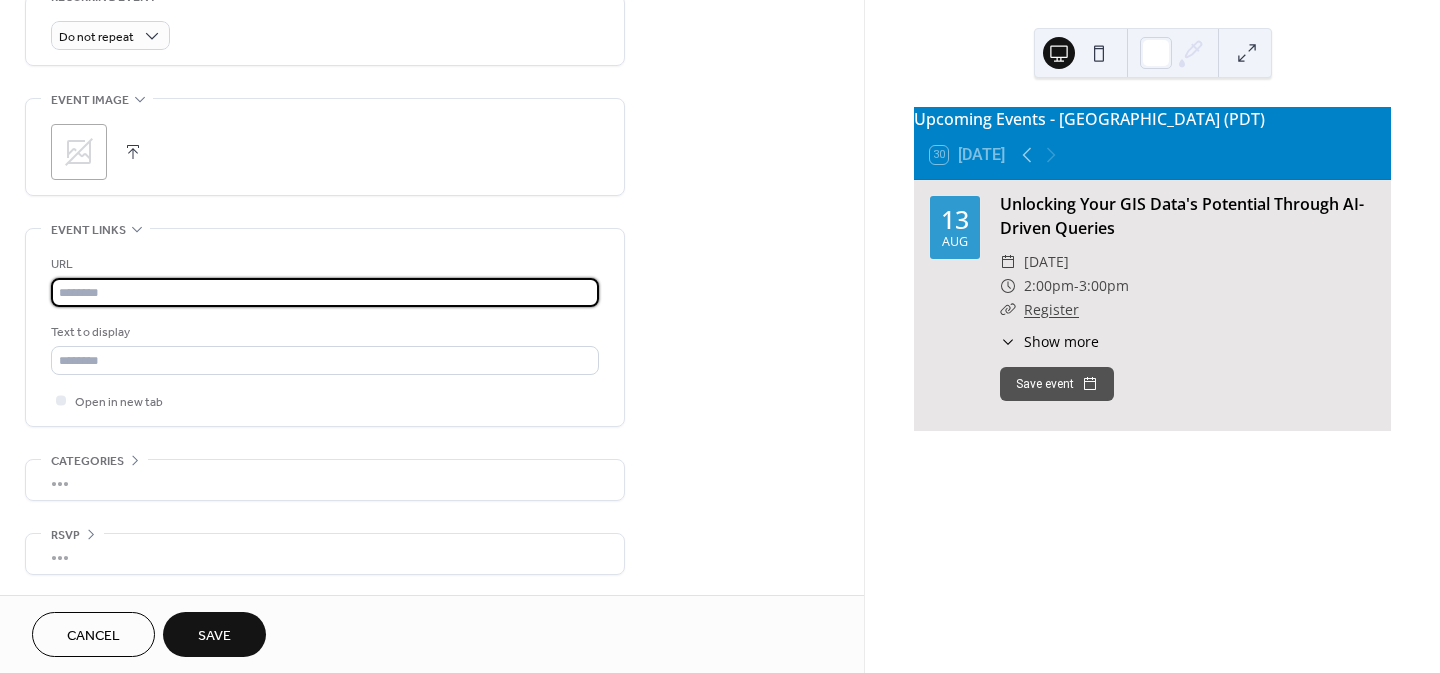 click at bounding box center [325, 292] 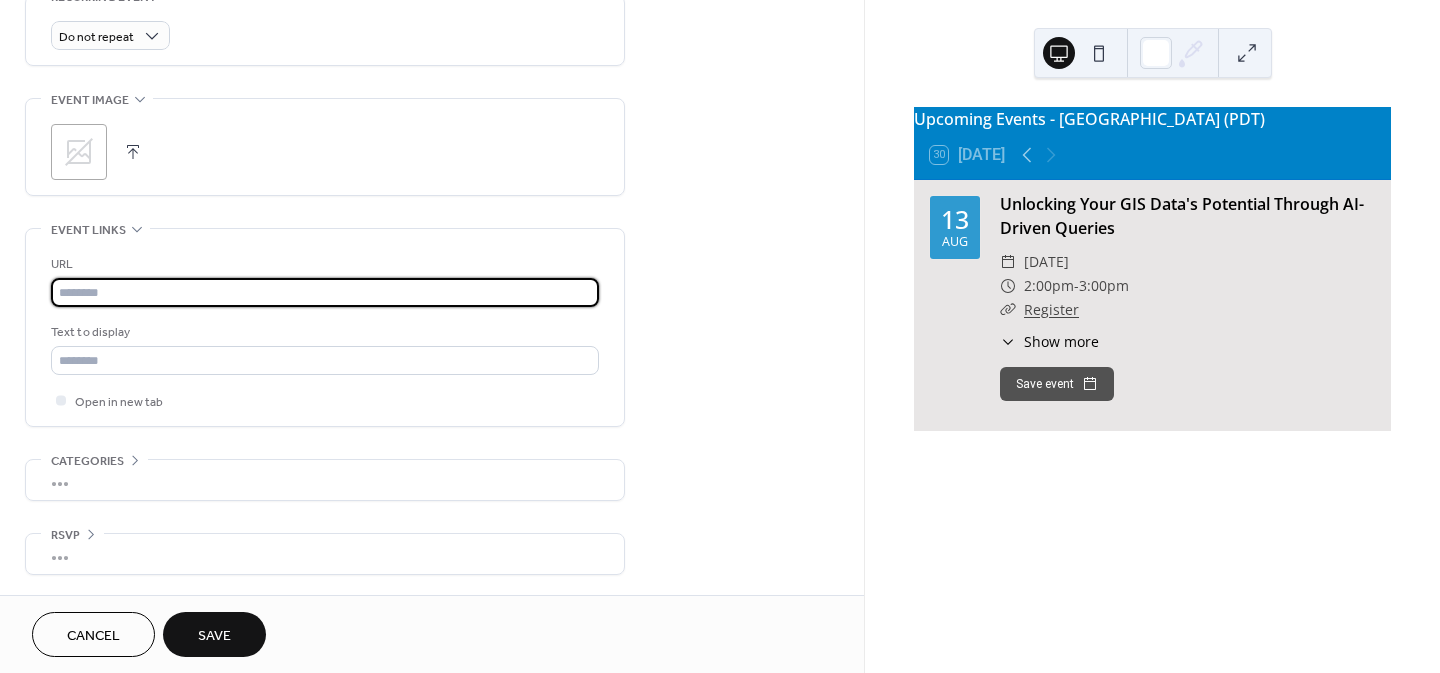 paste on "**********" 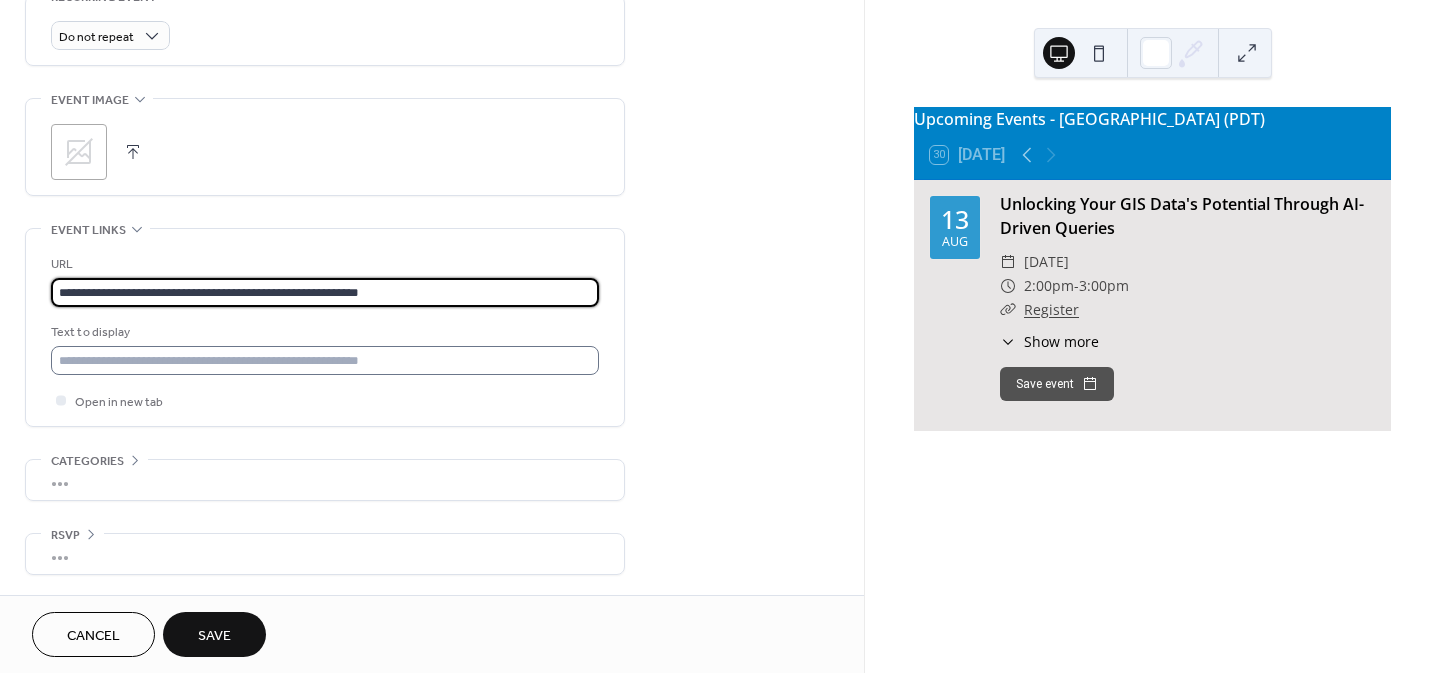 type on "**********" 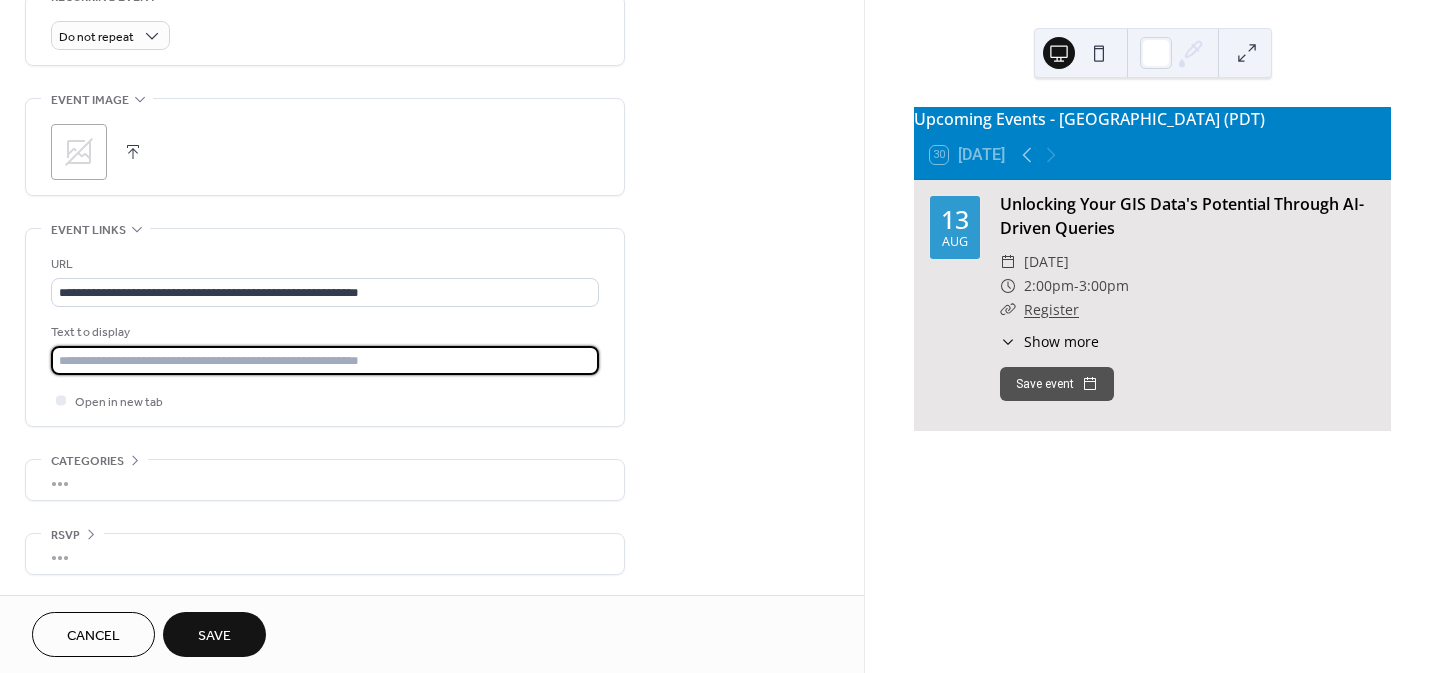 click at bounding box center (325, 360) 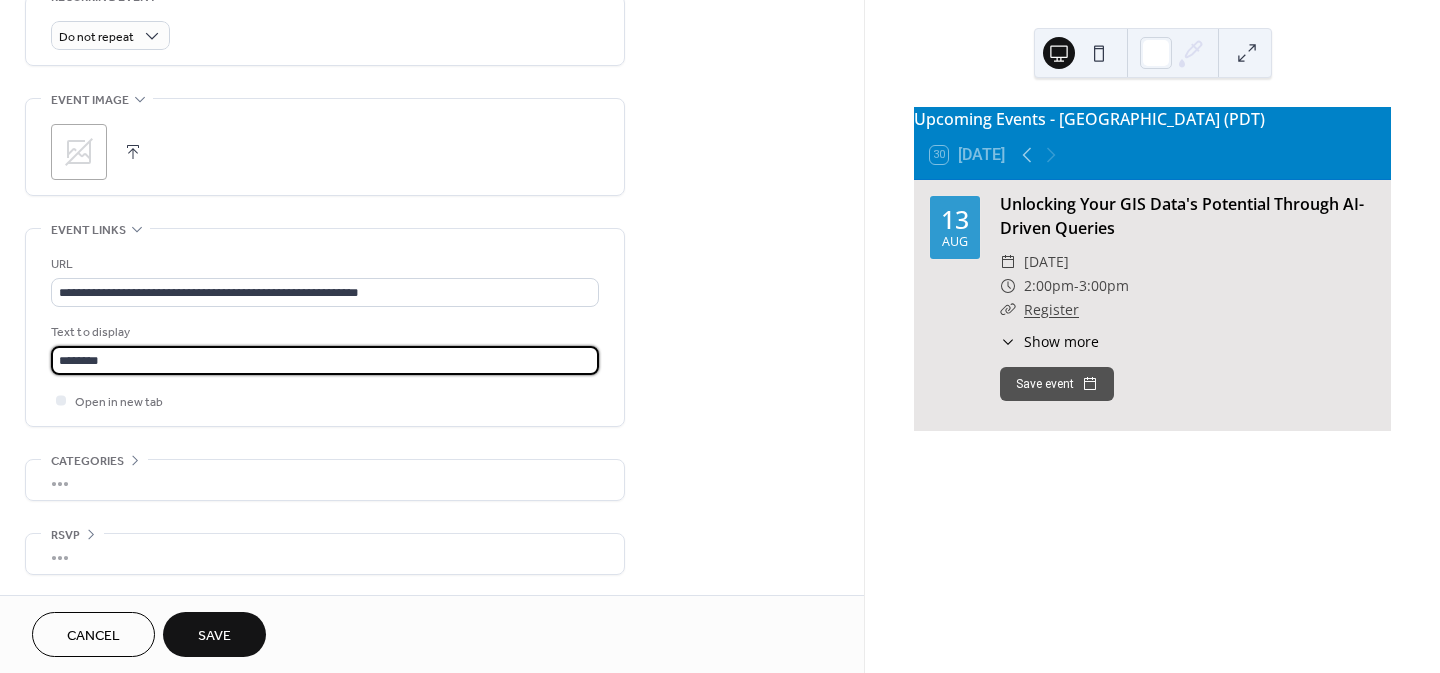 type on "********" 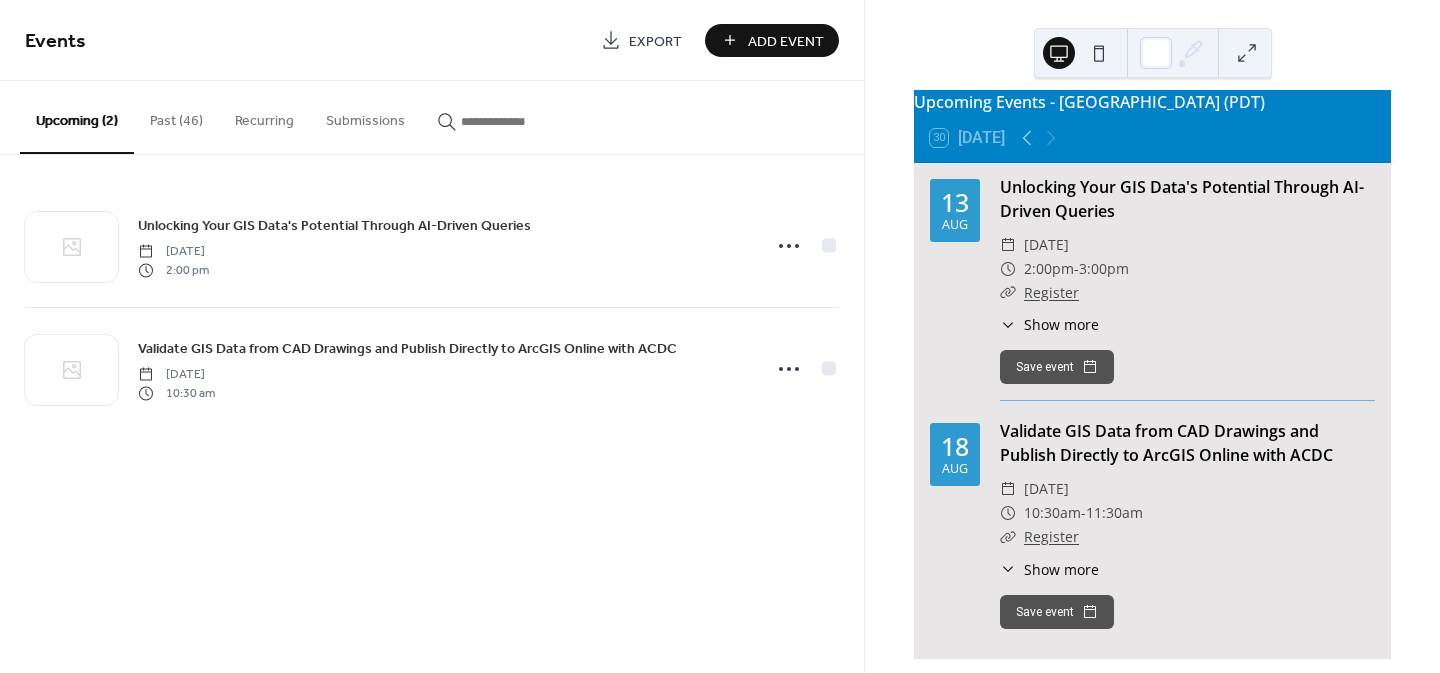 scroll, scrollTop: 48, scrollLeft: 0, axis: vertical 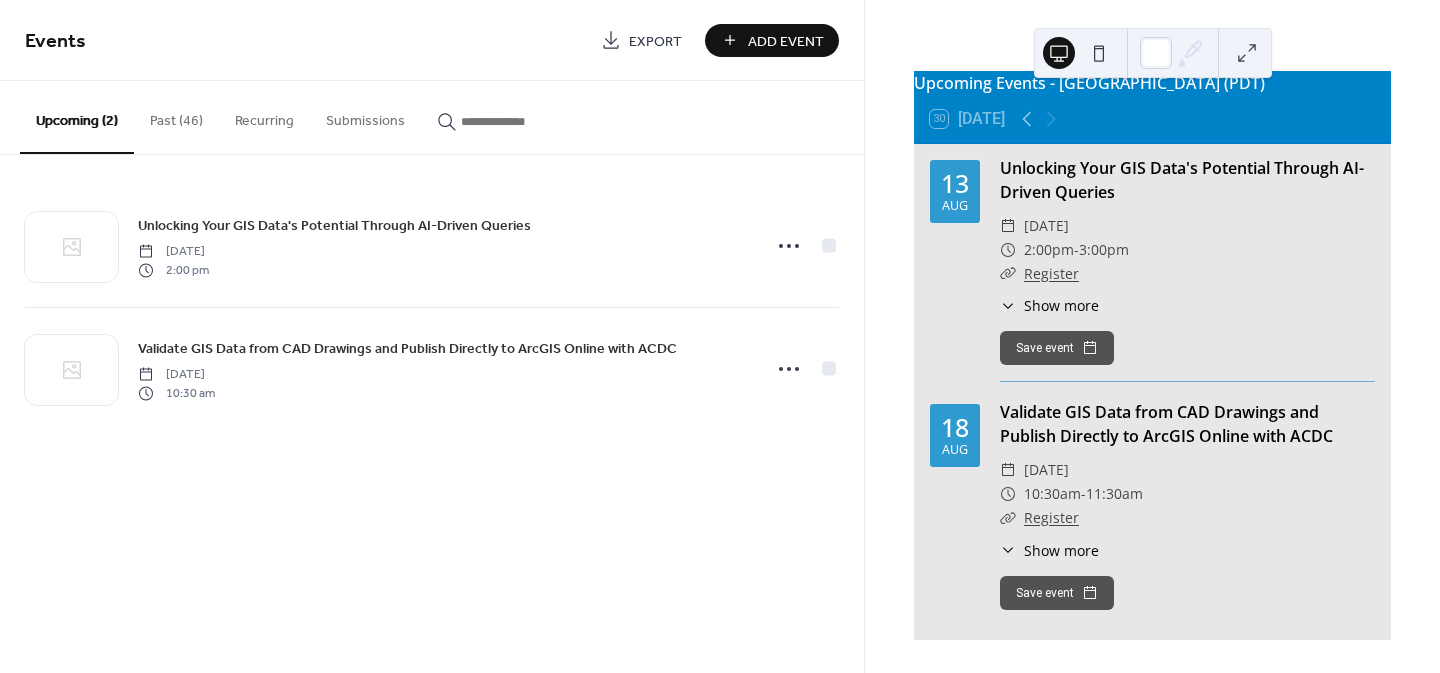 click on "Add Event" at bounding box center (786, 41) 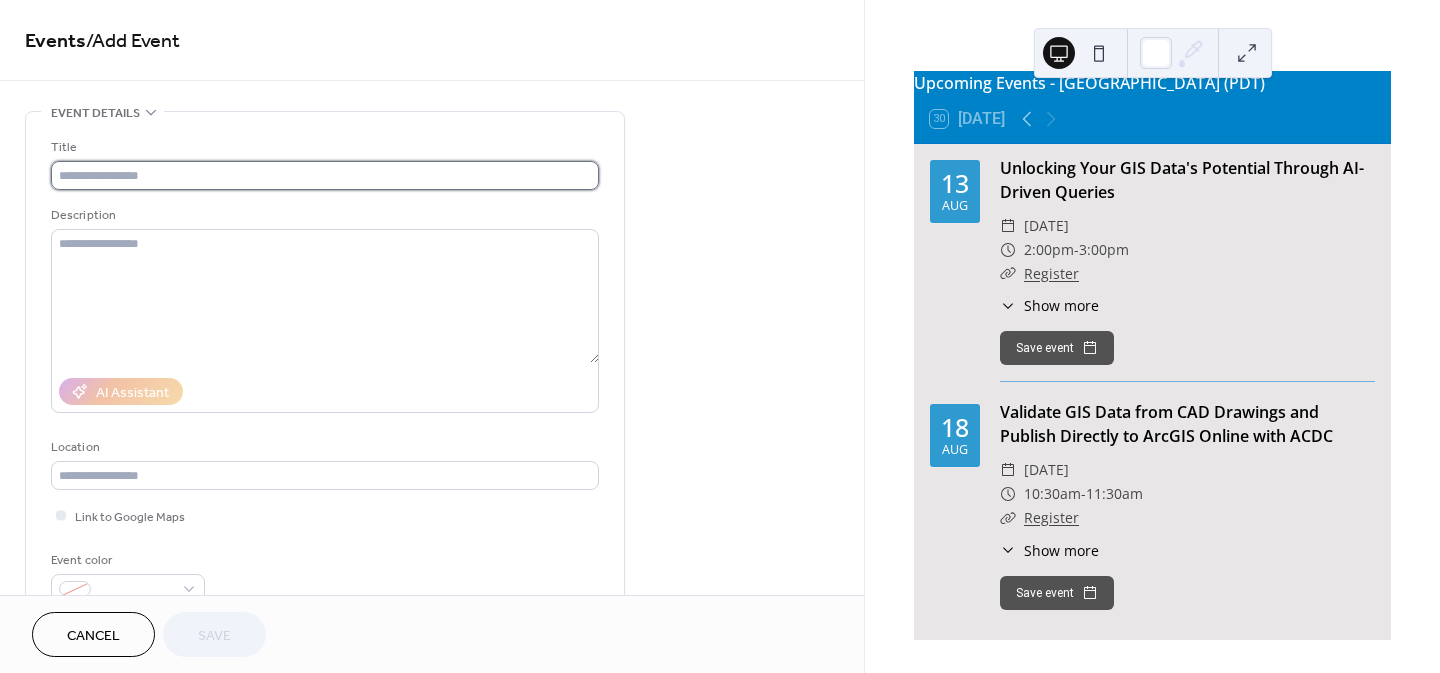 click at bounding box center [325, 175] 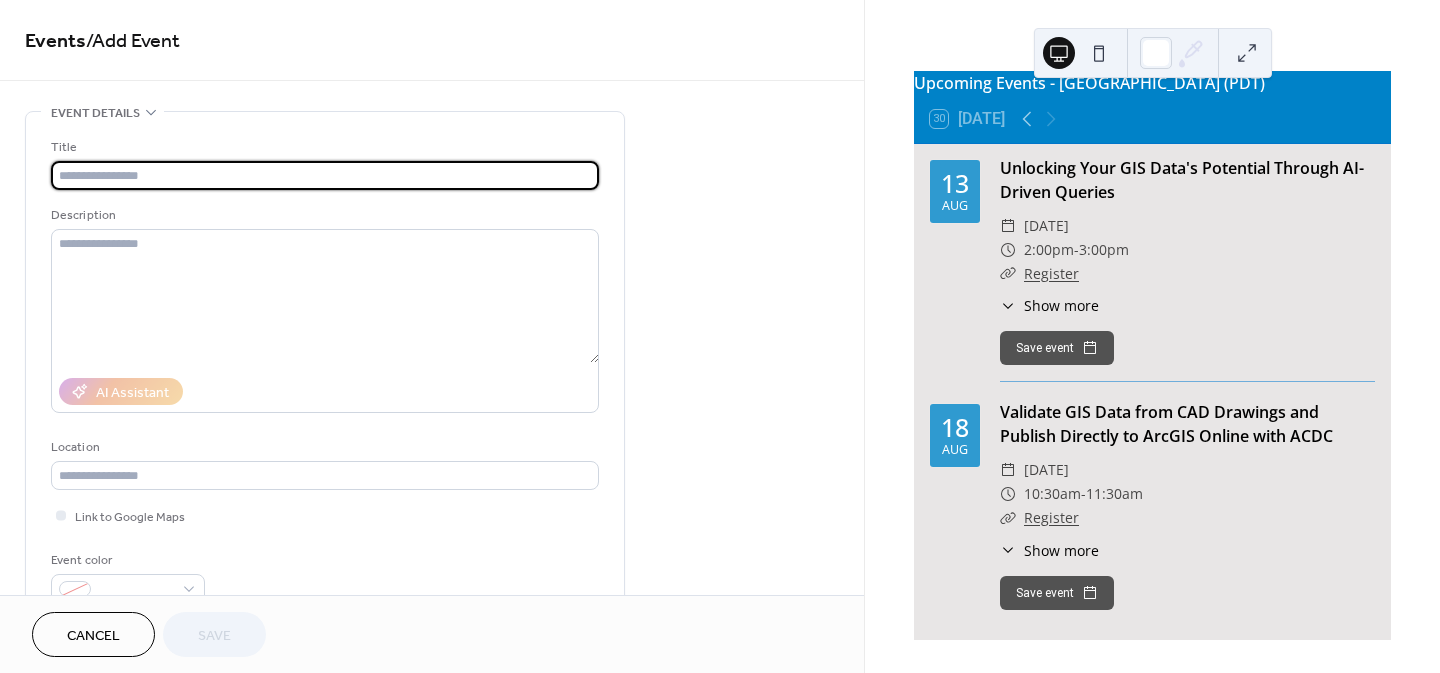 paste on "**********" 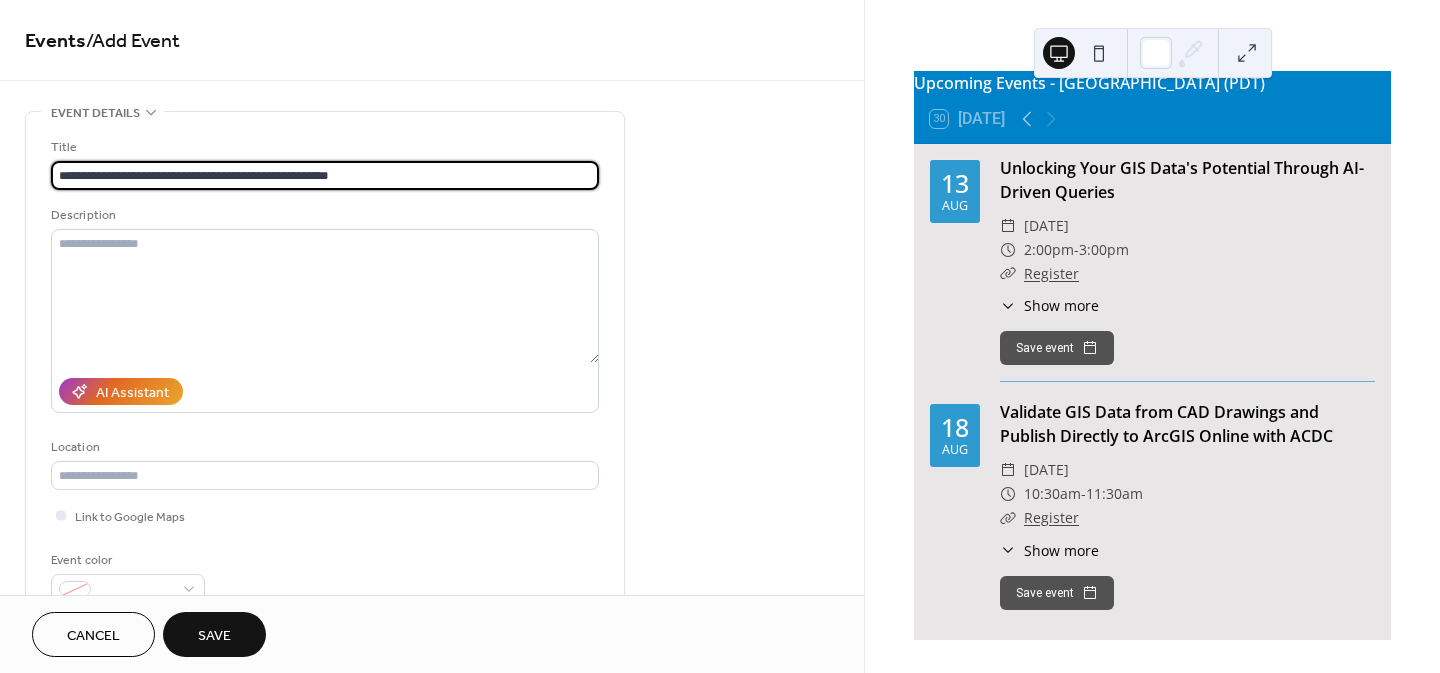 type on "**********" 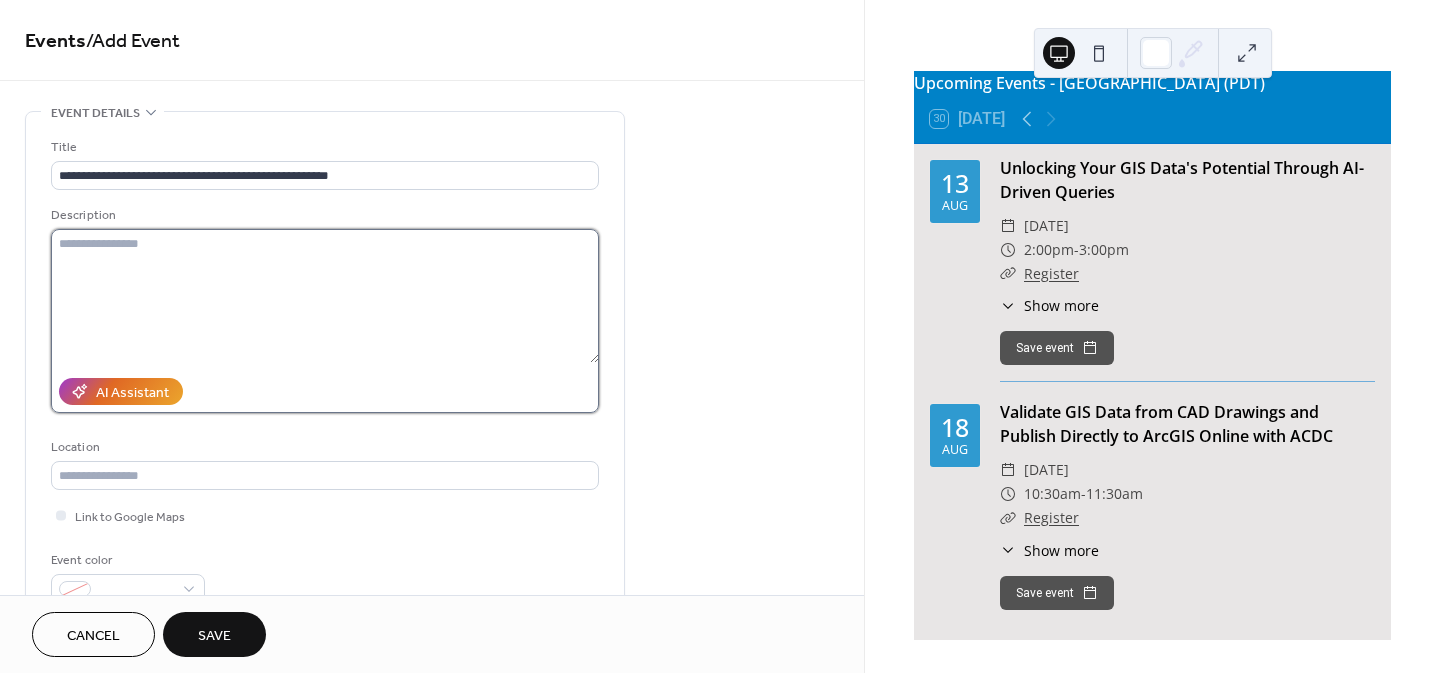 click at bounding box center (325, 296) 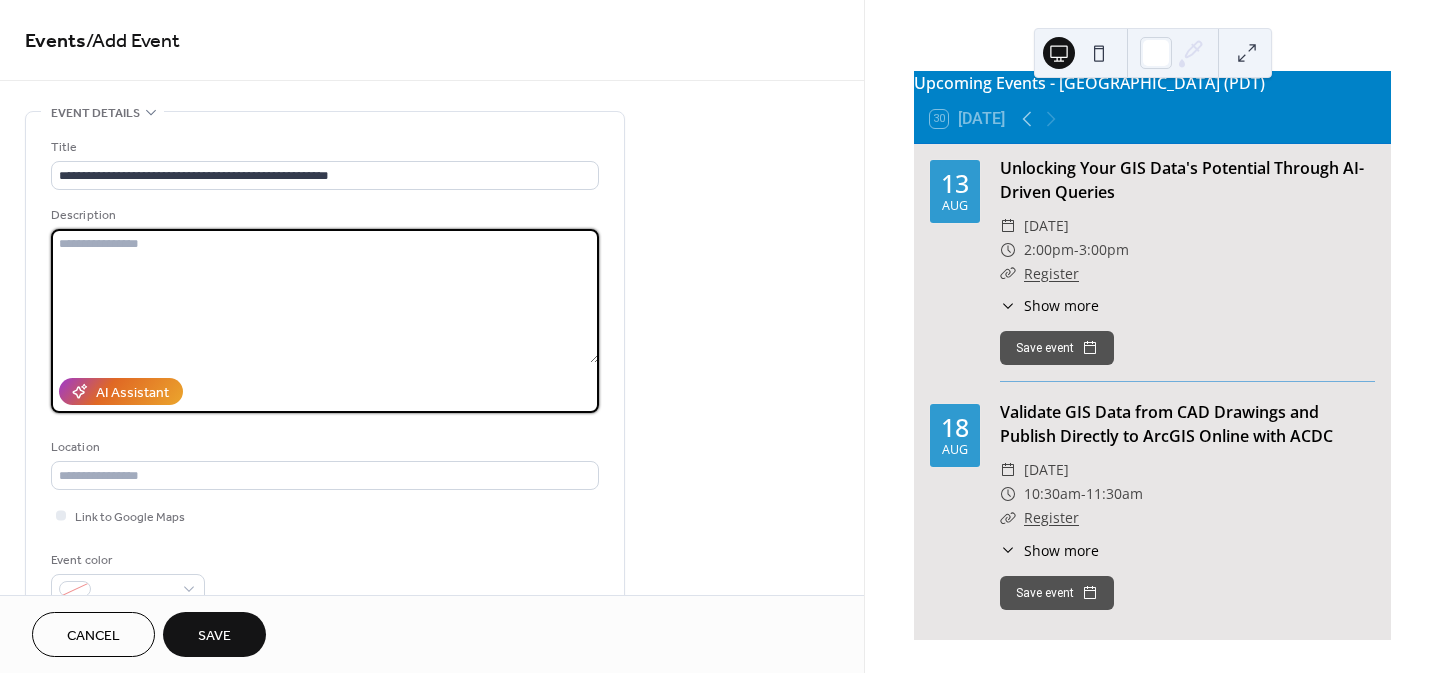 paste on "**********" 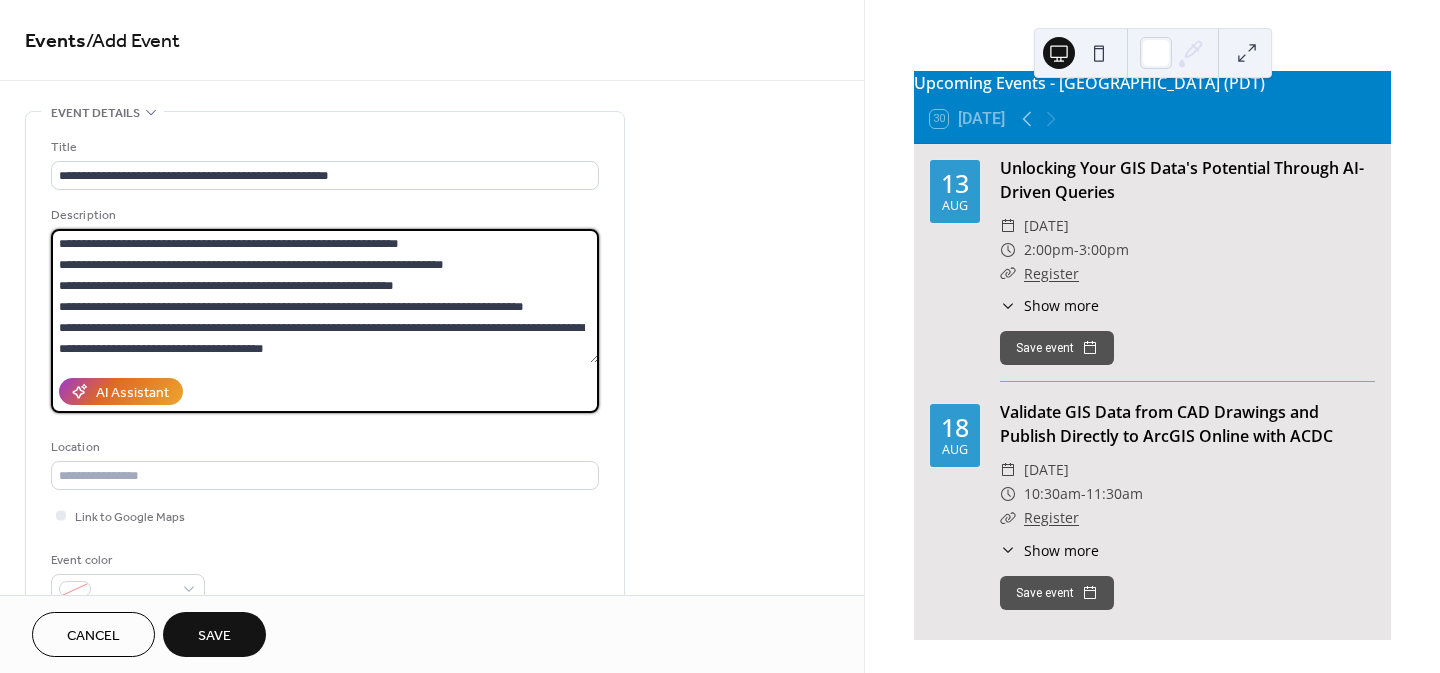scroll, scrollTop: 273, scrollLeft: 0, axis: vertical 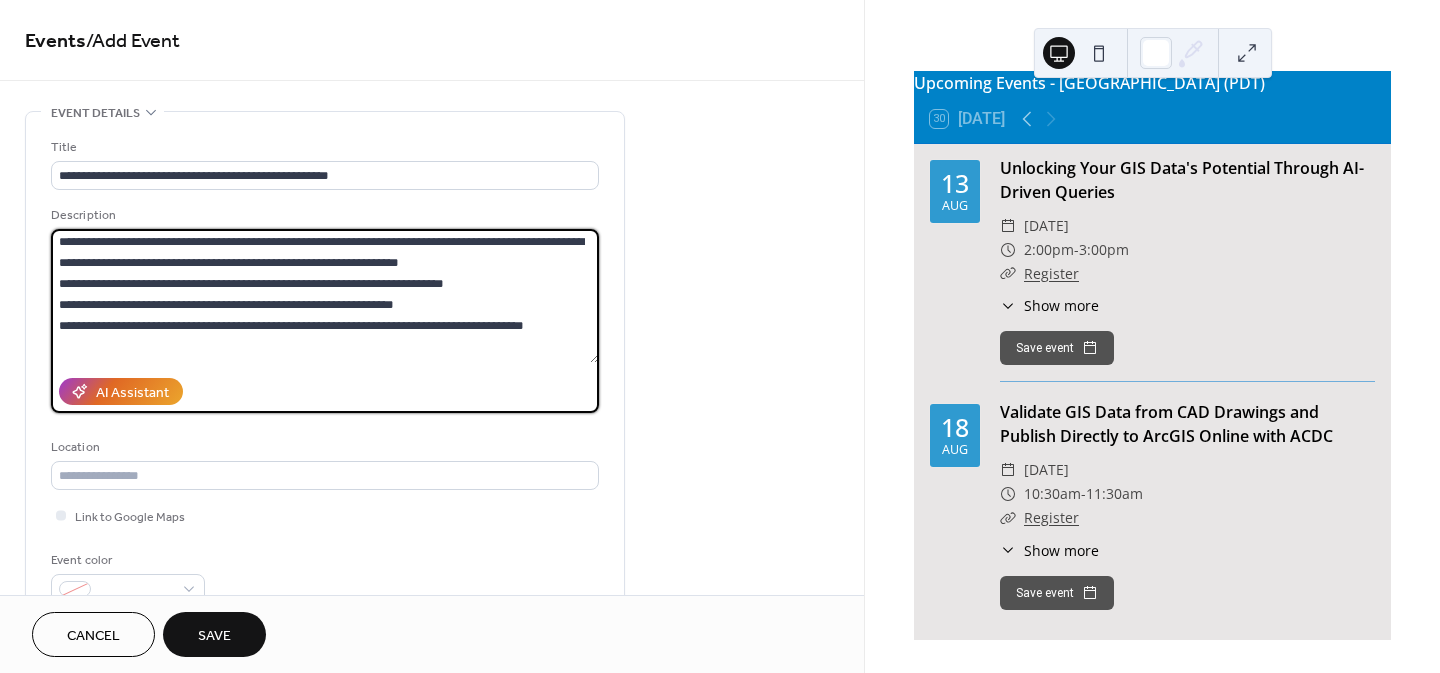 click at bounding box center (325, 296) 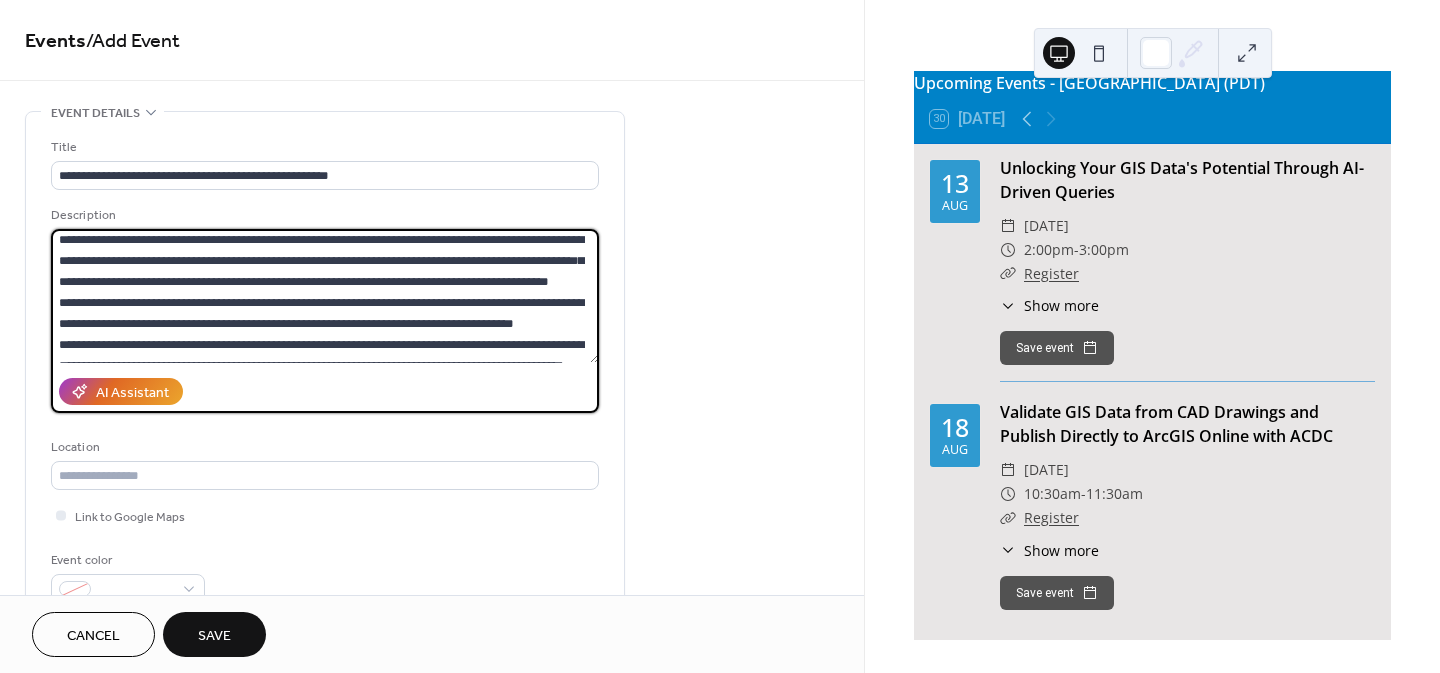 scroll, scrollTop: 0, scrollLeft: 0, axis: both 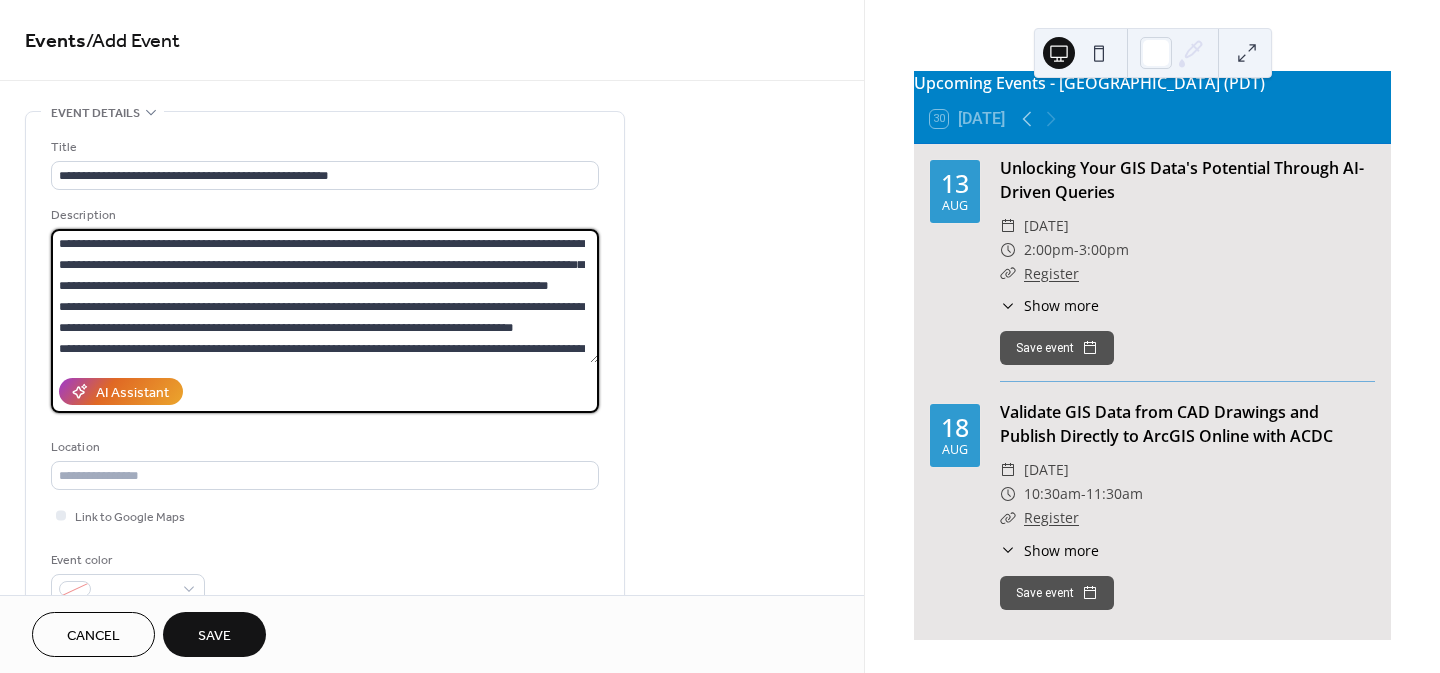 click at bounding box center [325, 296] 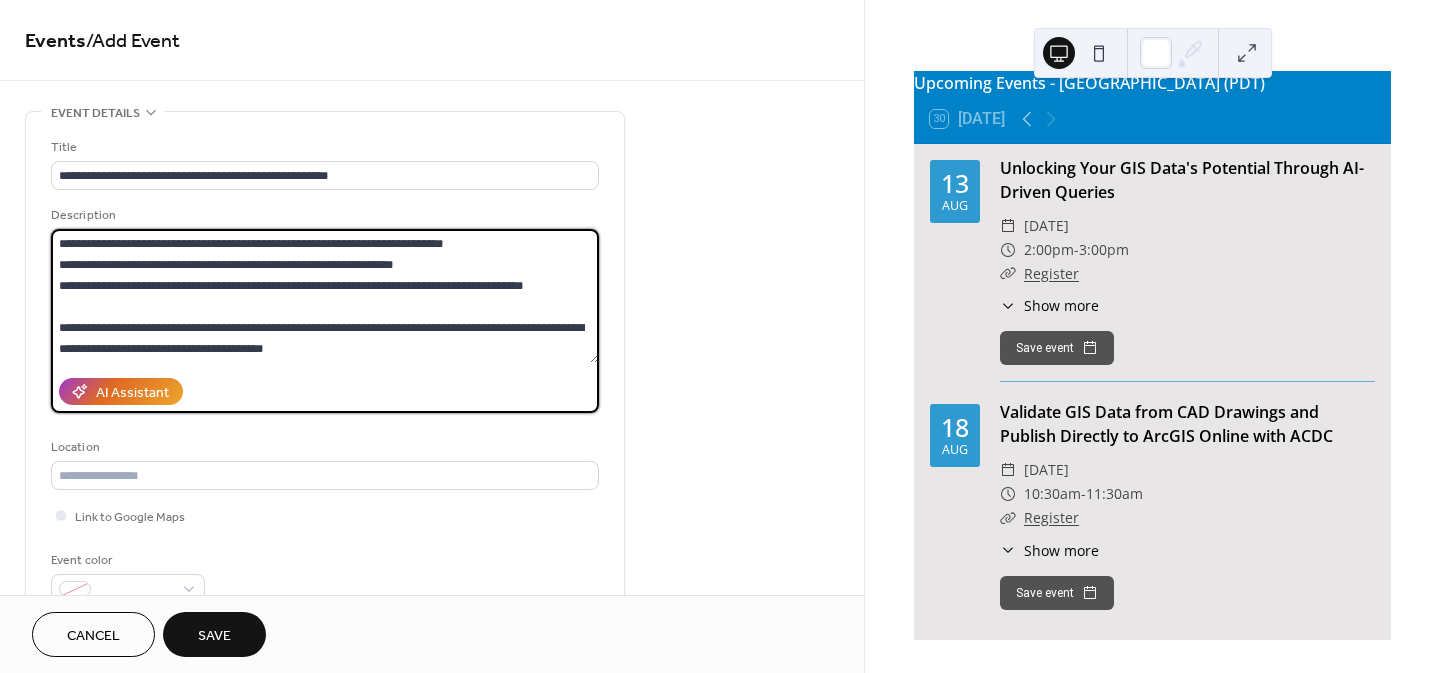 scroll, scrollTop: 336, scrollLeft: 0, axis: vertical 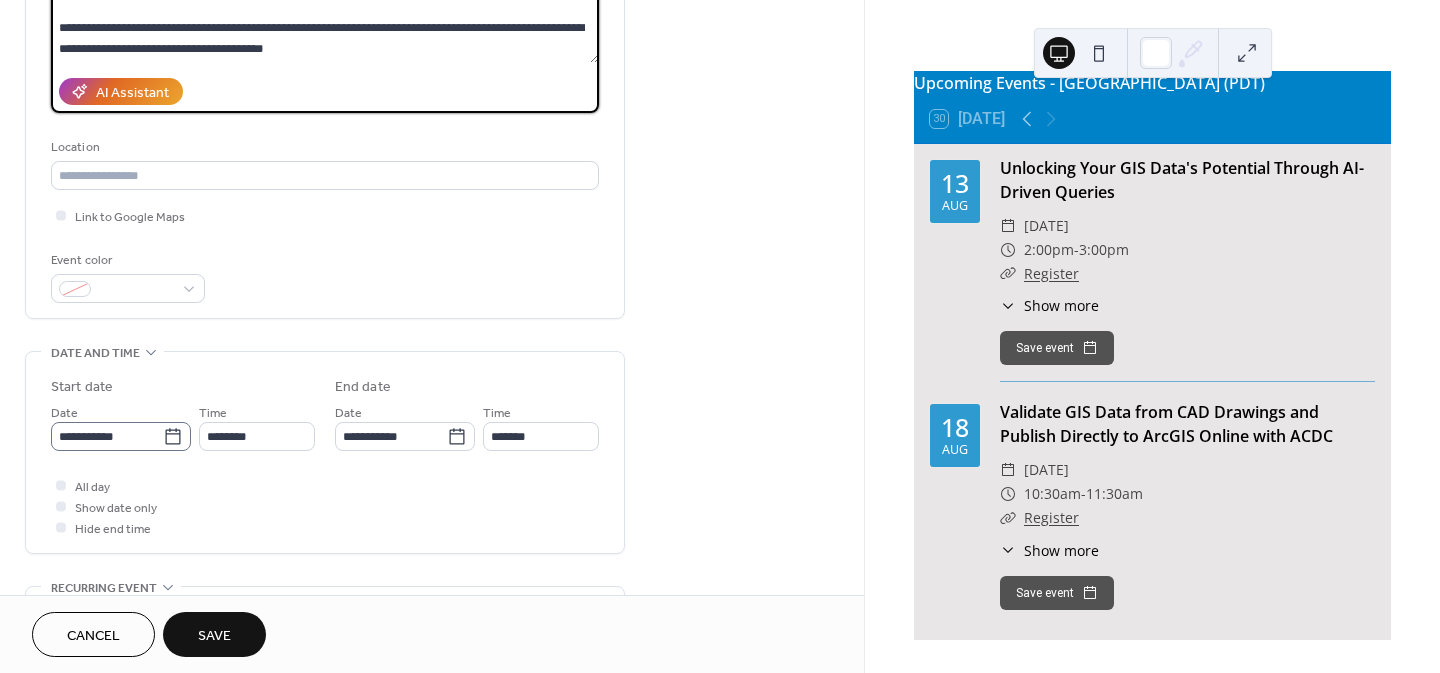 type on "**********" 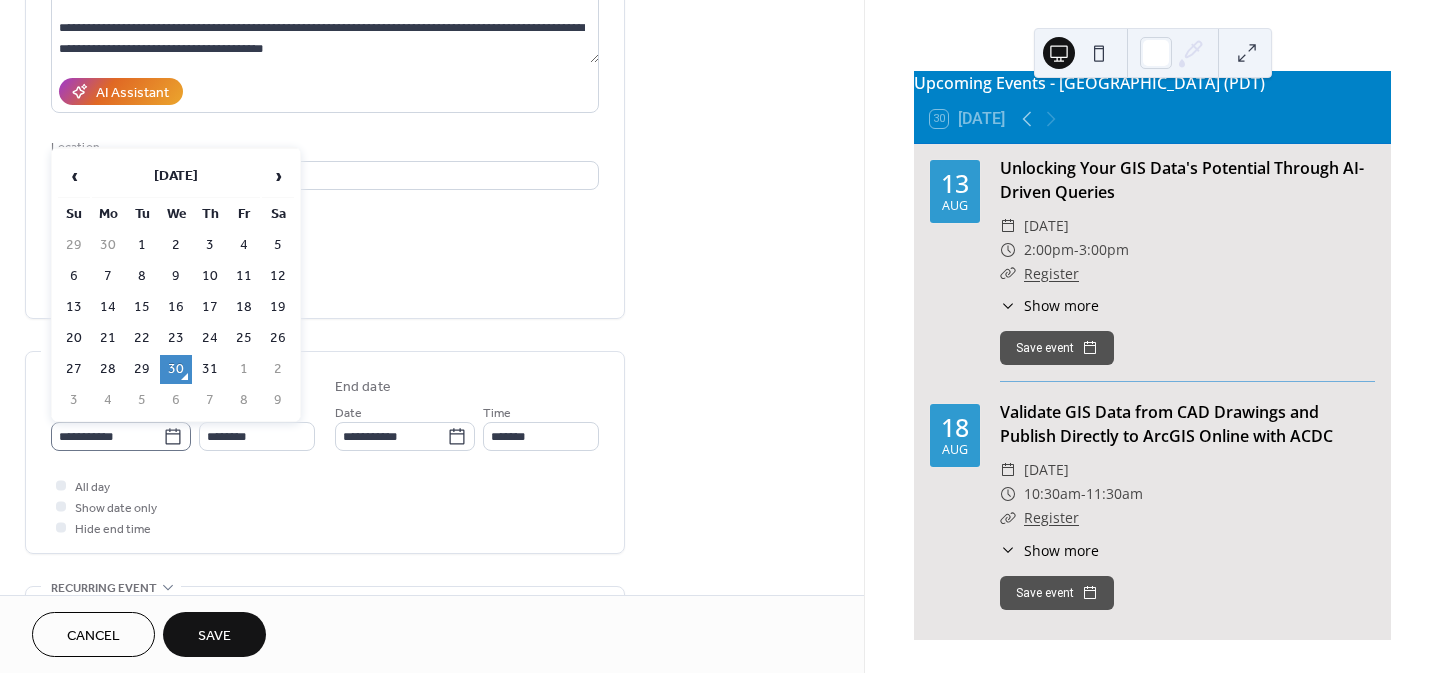 click 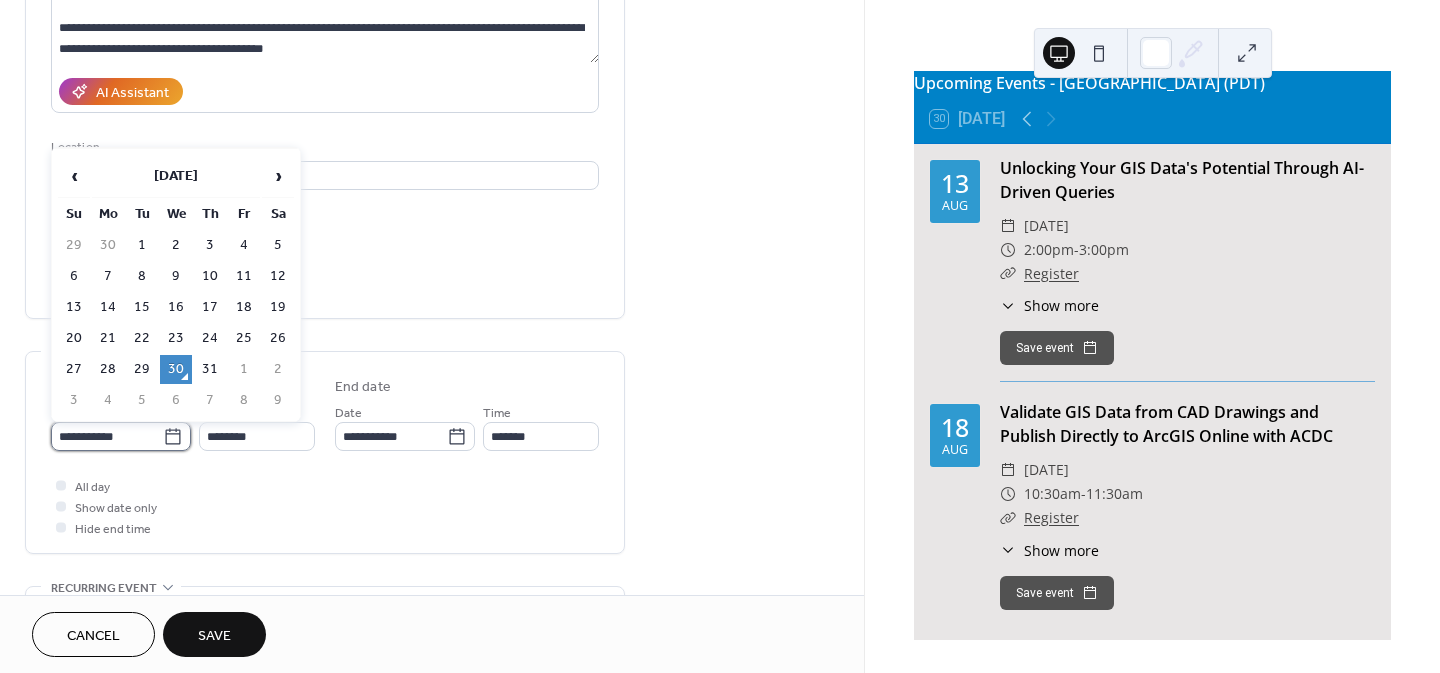 click on "**********" at bounding box center [107, 436] 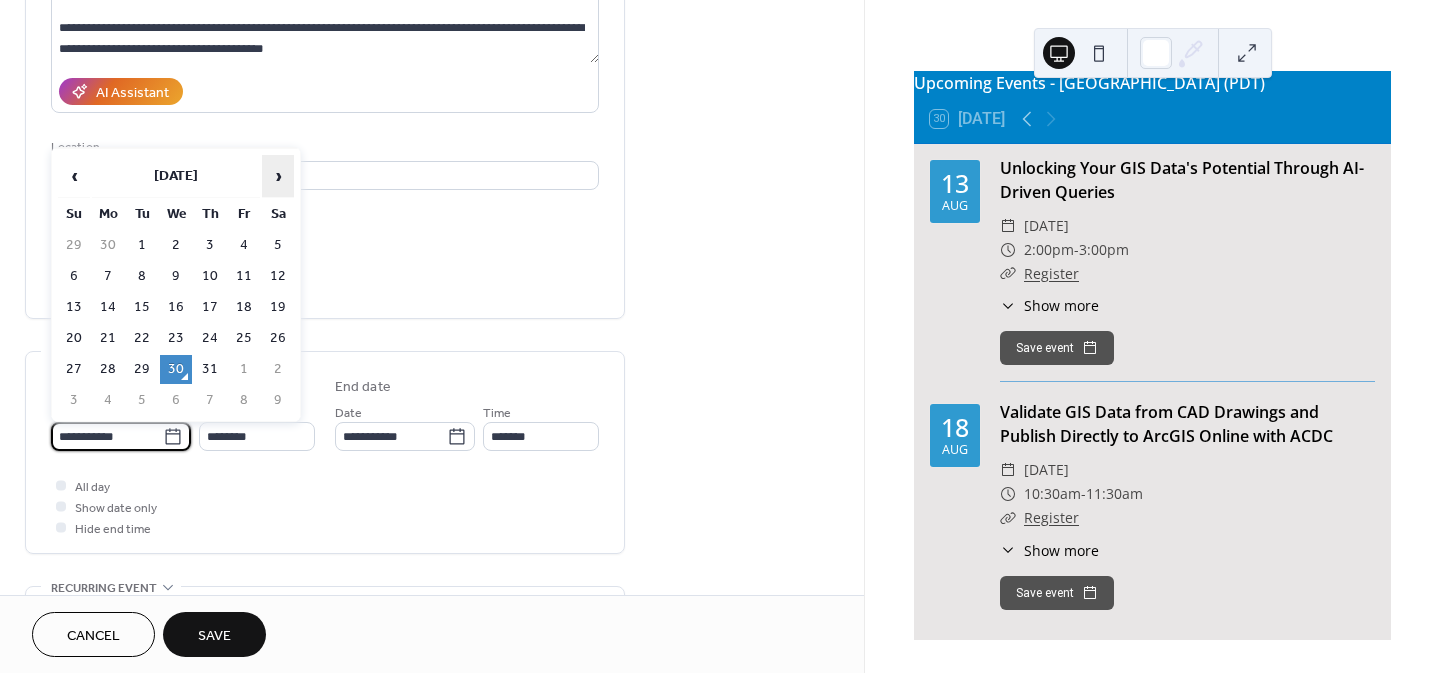 click on "›" at bounding box center [278, 176] 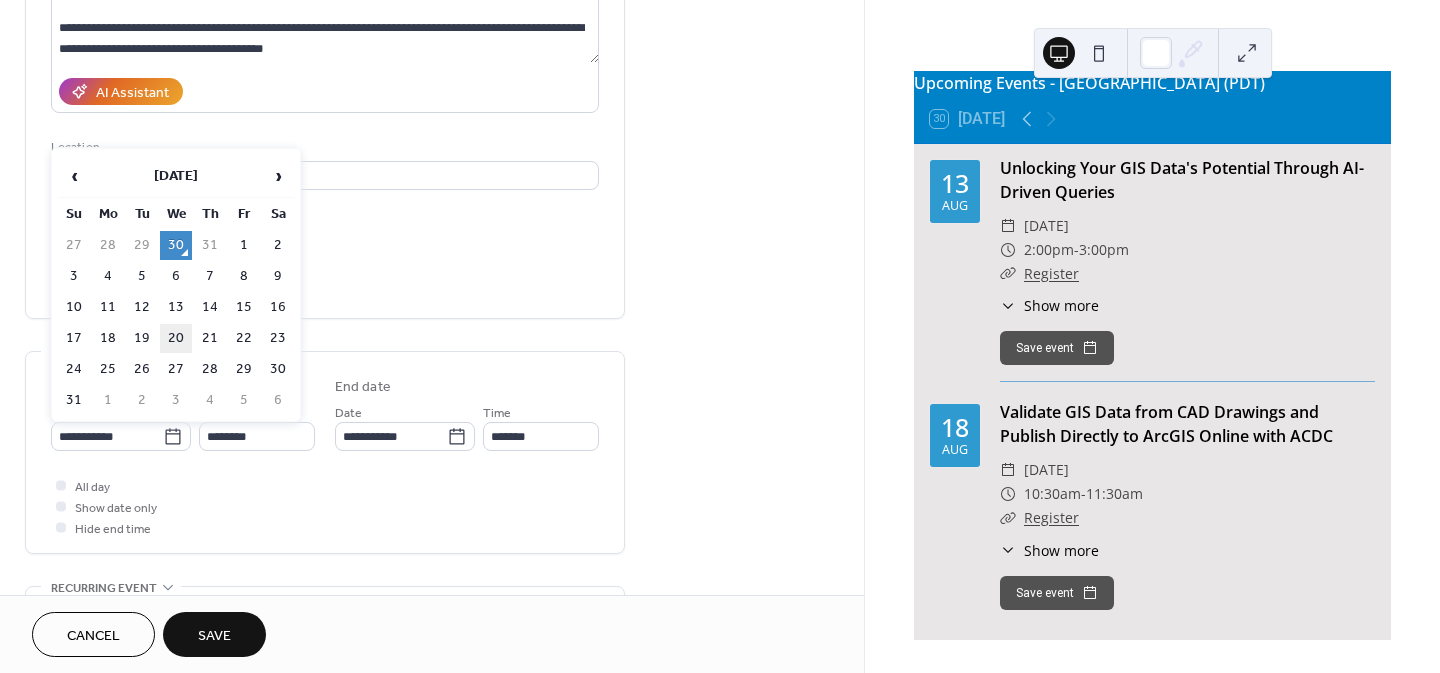 click on "20" at bounding box center [176, 338] 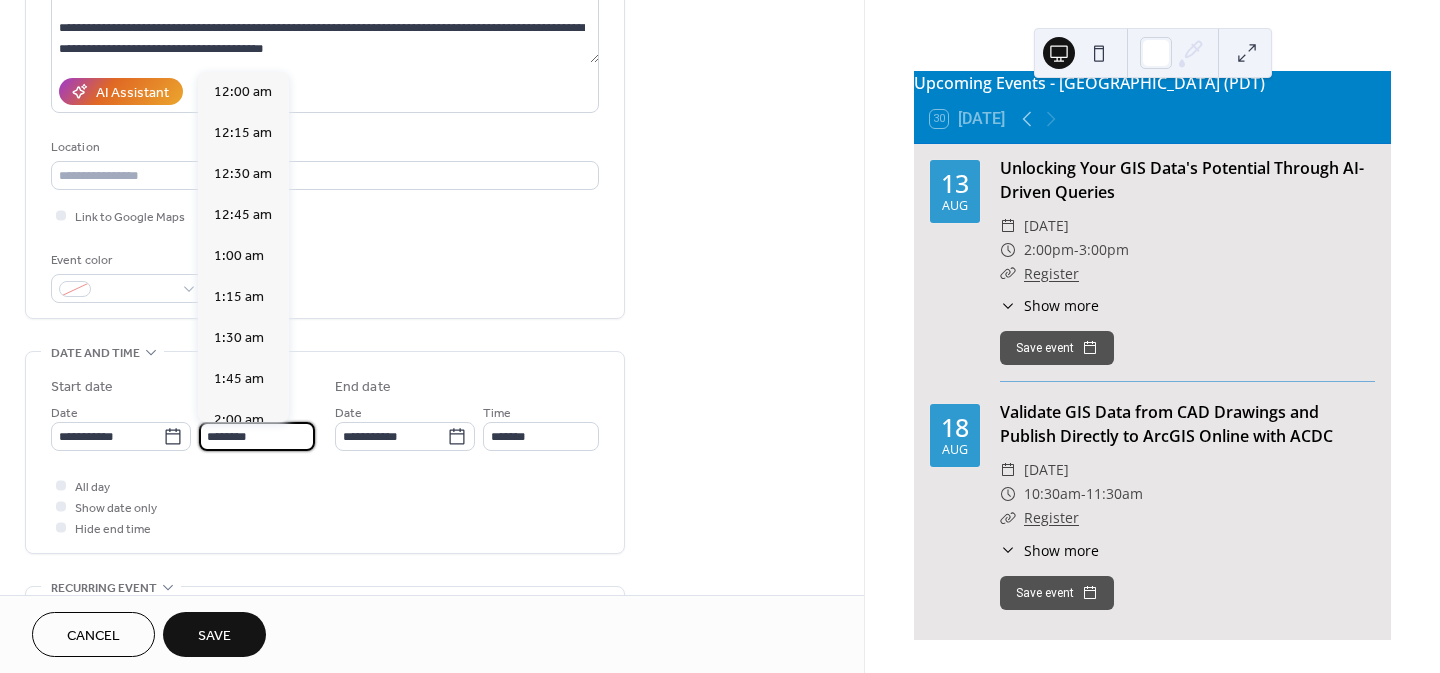 click on "********" at bounding box center [257, 436] 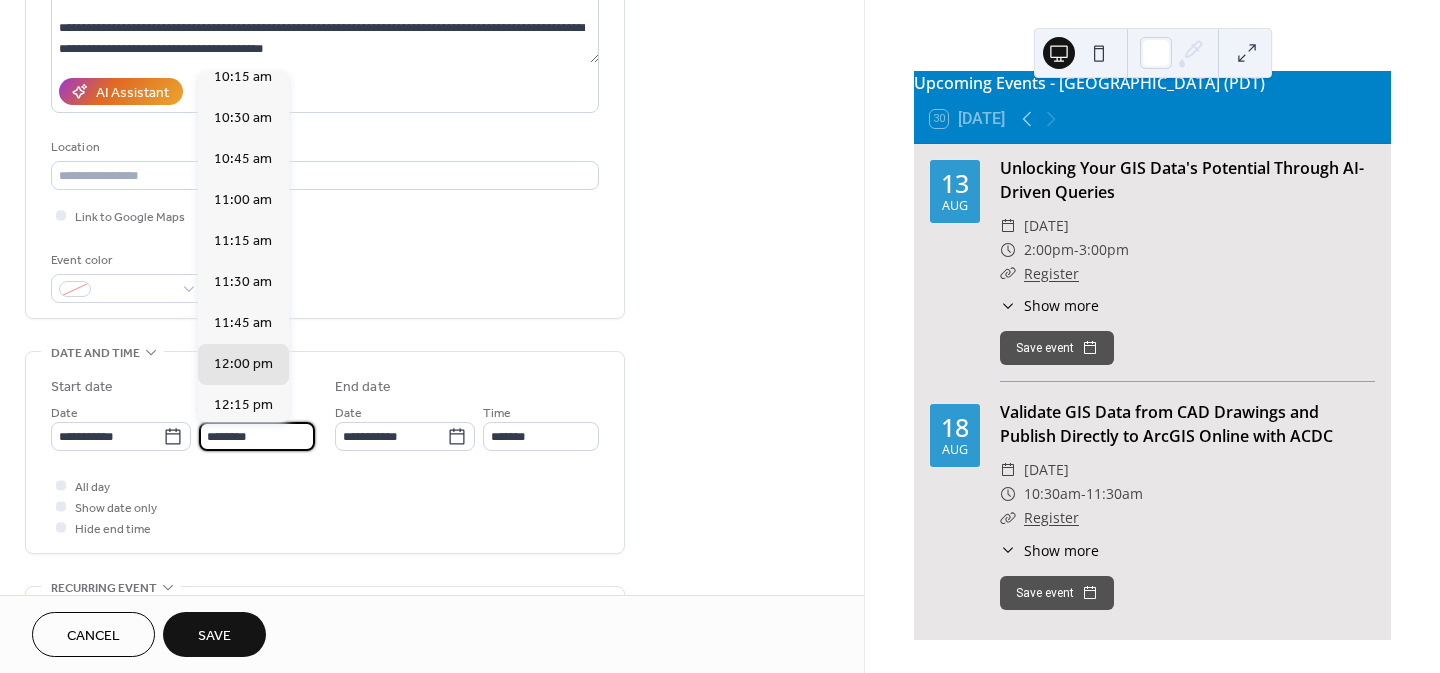 scroll, scrollTop: 1668, scrollLeft: 0, axis: vertical 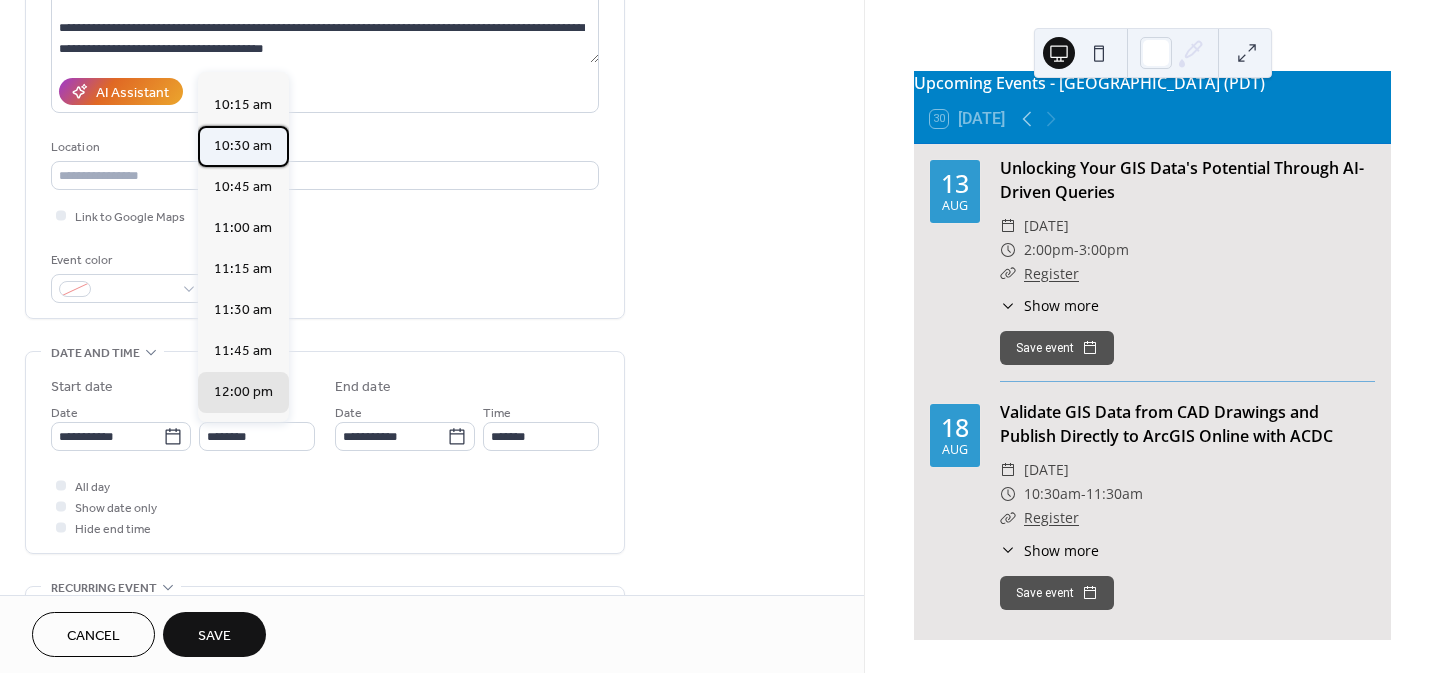click on "10:30 am" at bounding box center (243, 146) 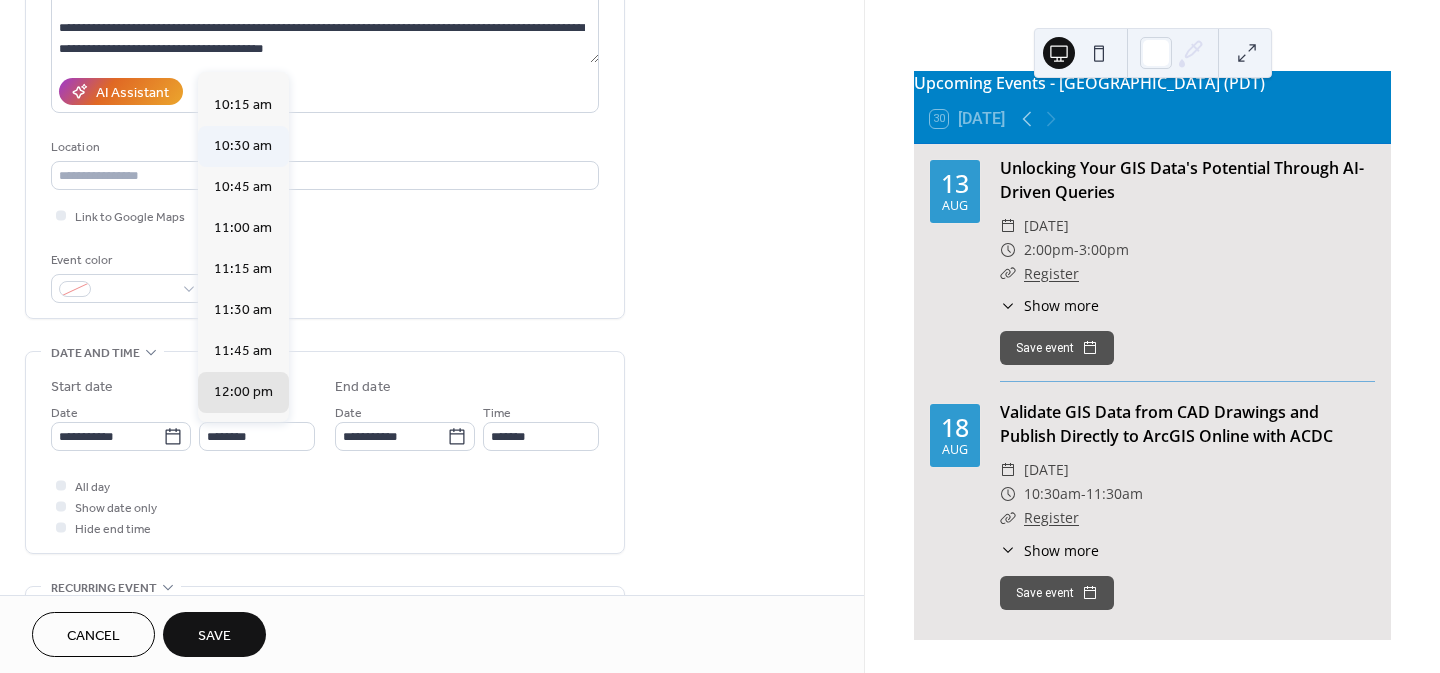 type on "********" 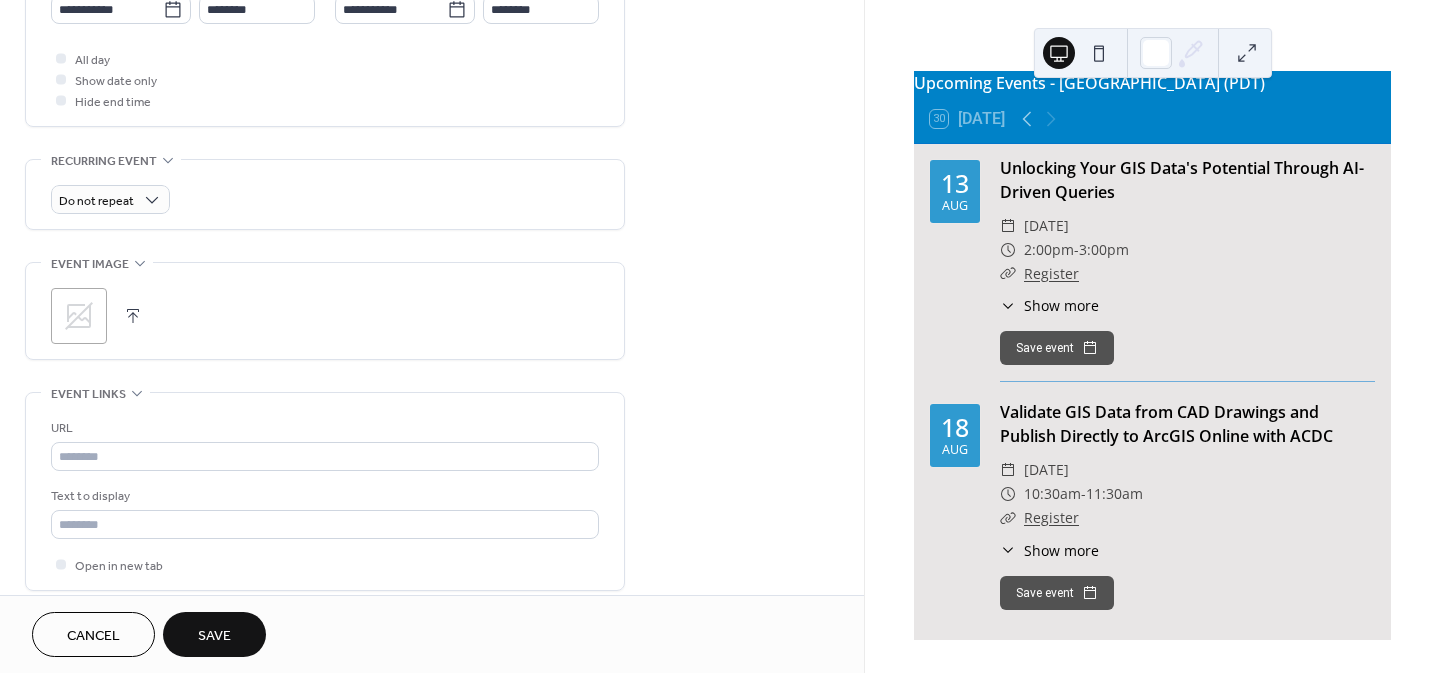 scroll, scrollTop: 800, scrollLeft: 0, axis: vertical 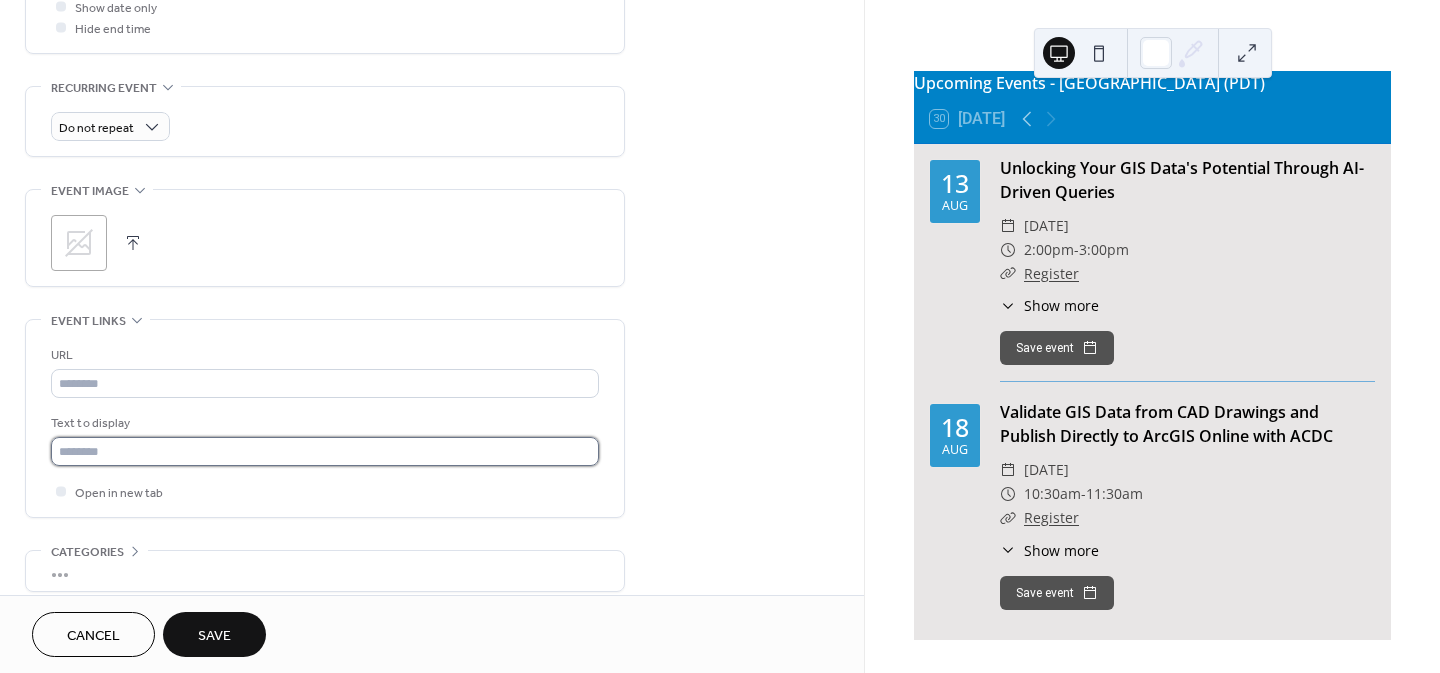 click at bounding box center [325, 451] 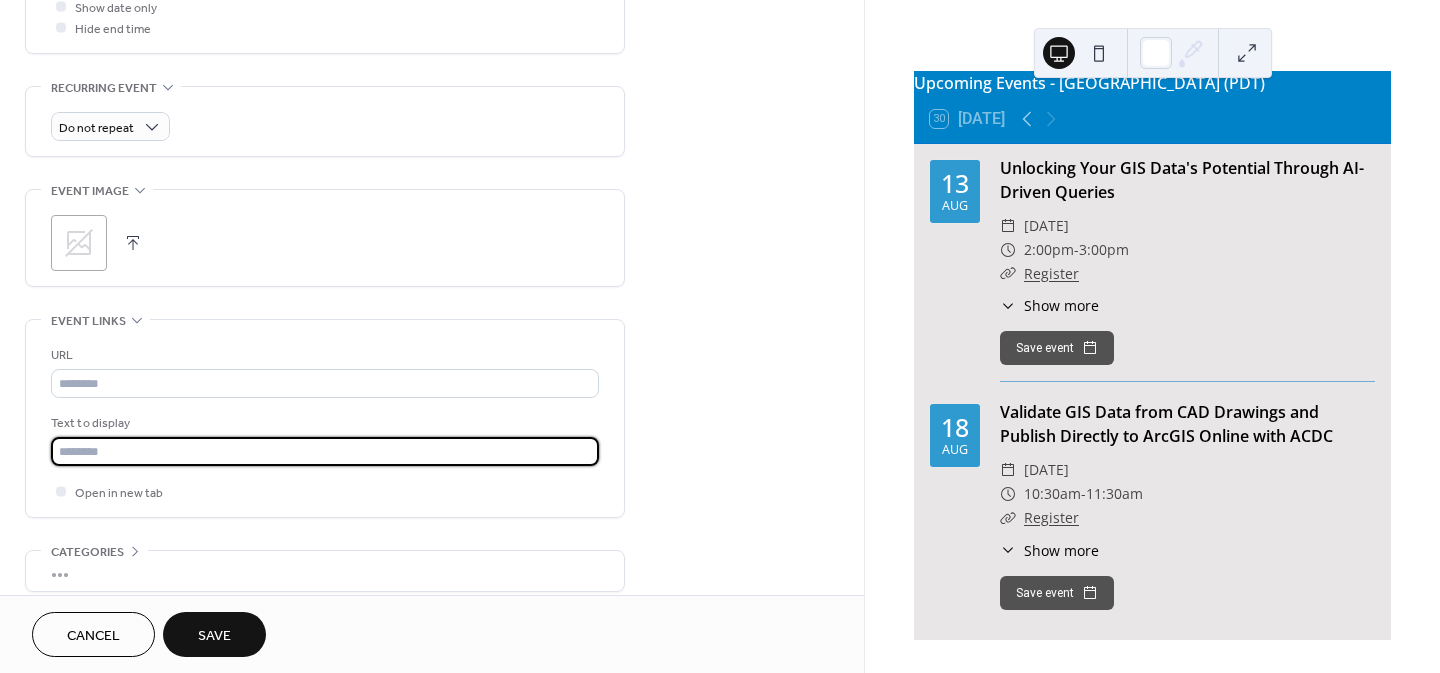 type on "********" 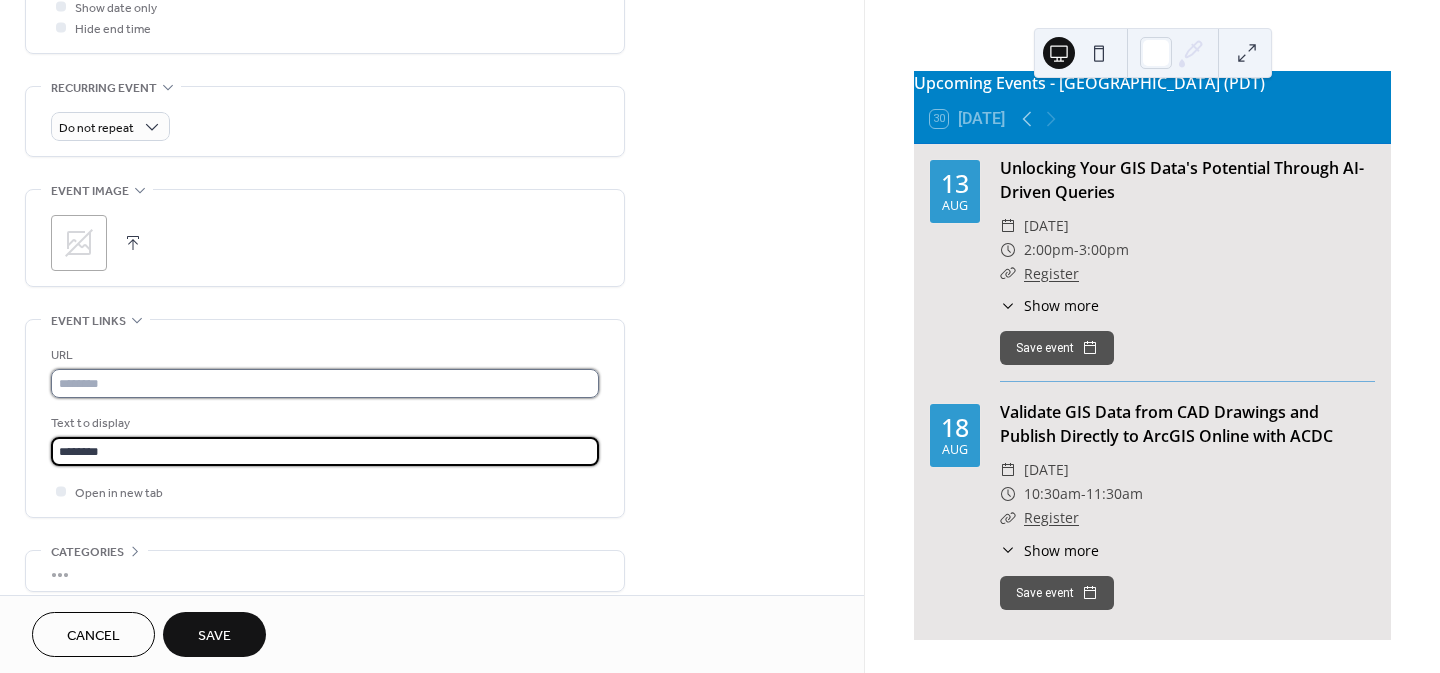 click at bounding box center [325, 383] 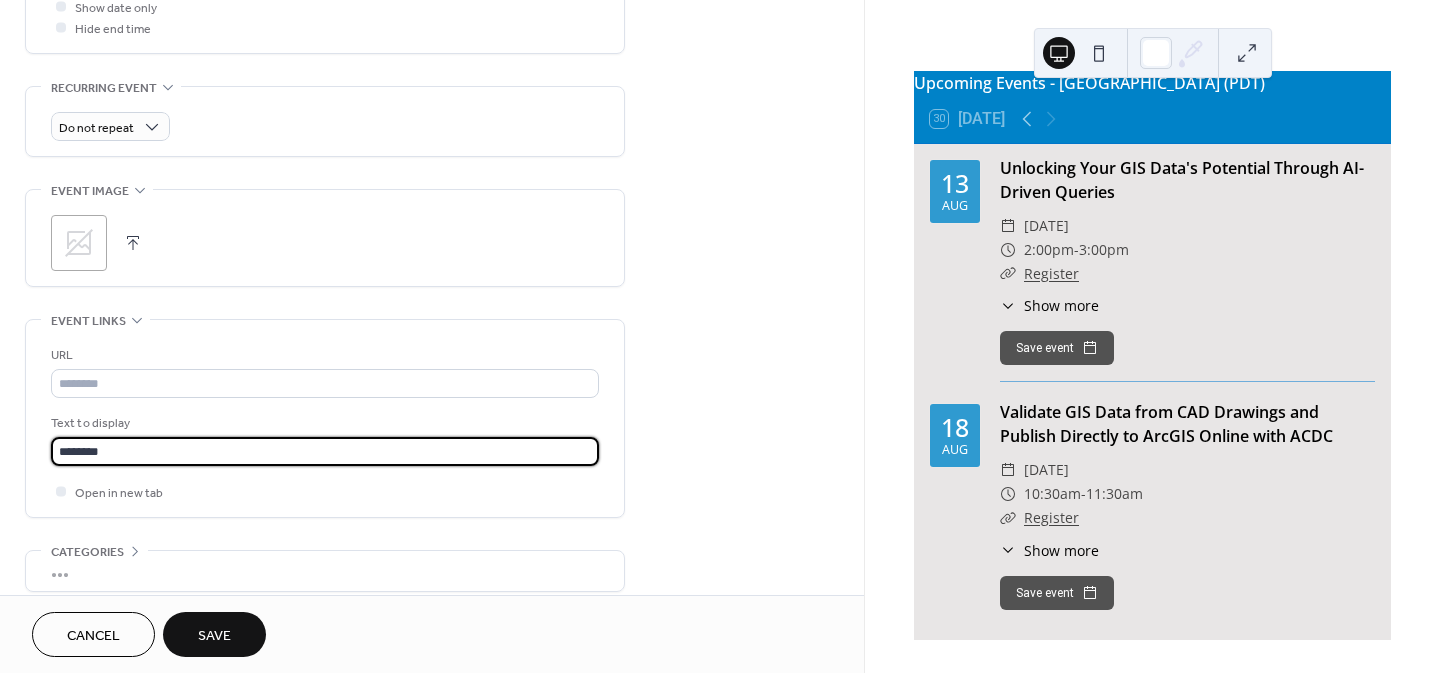 click on "********" at bounding box center (325, 451) 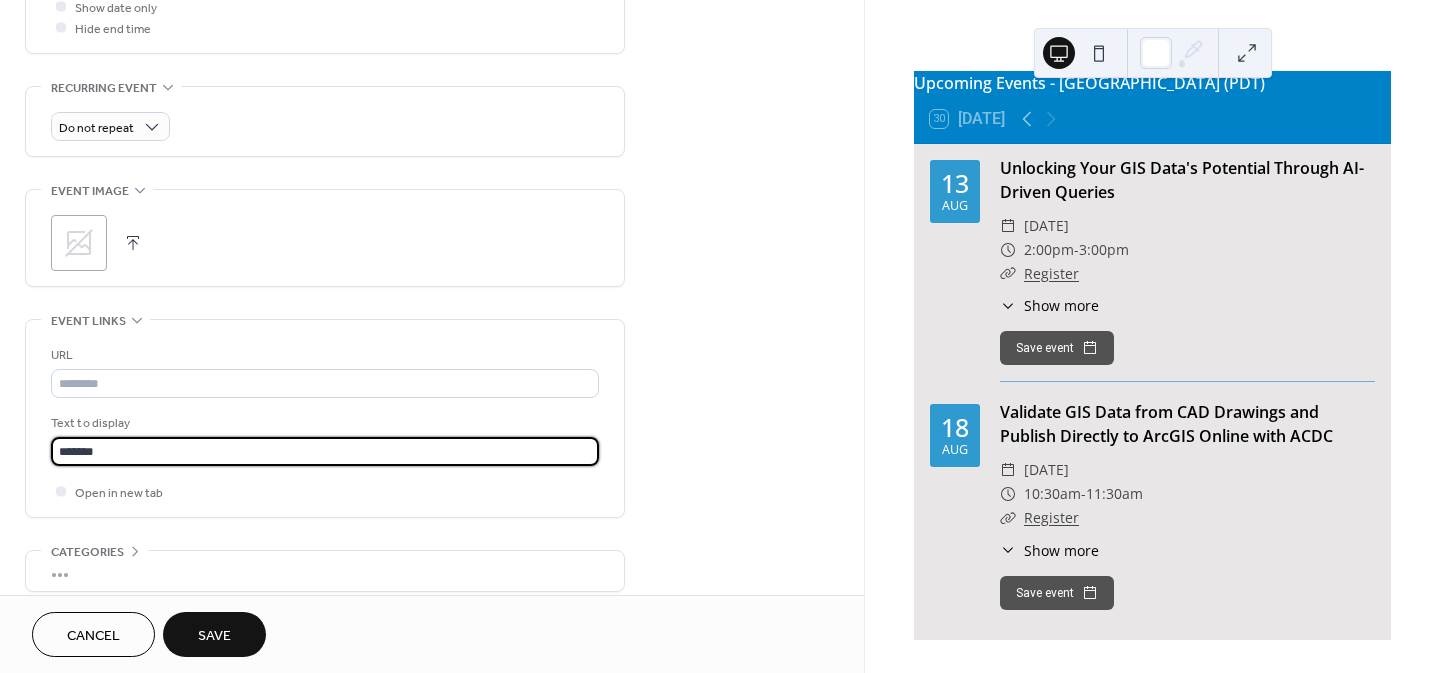 type on "********" 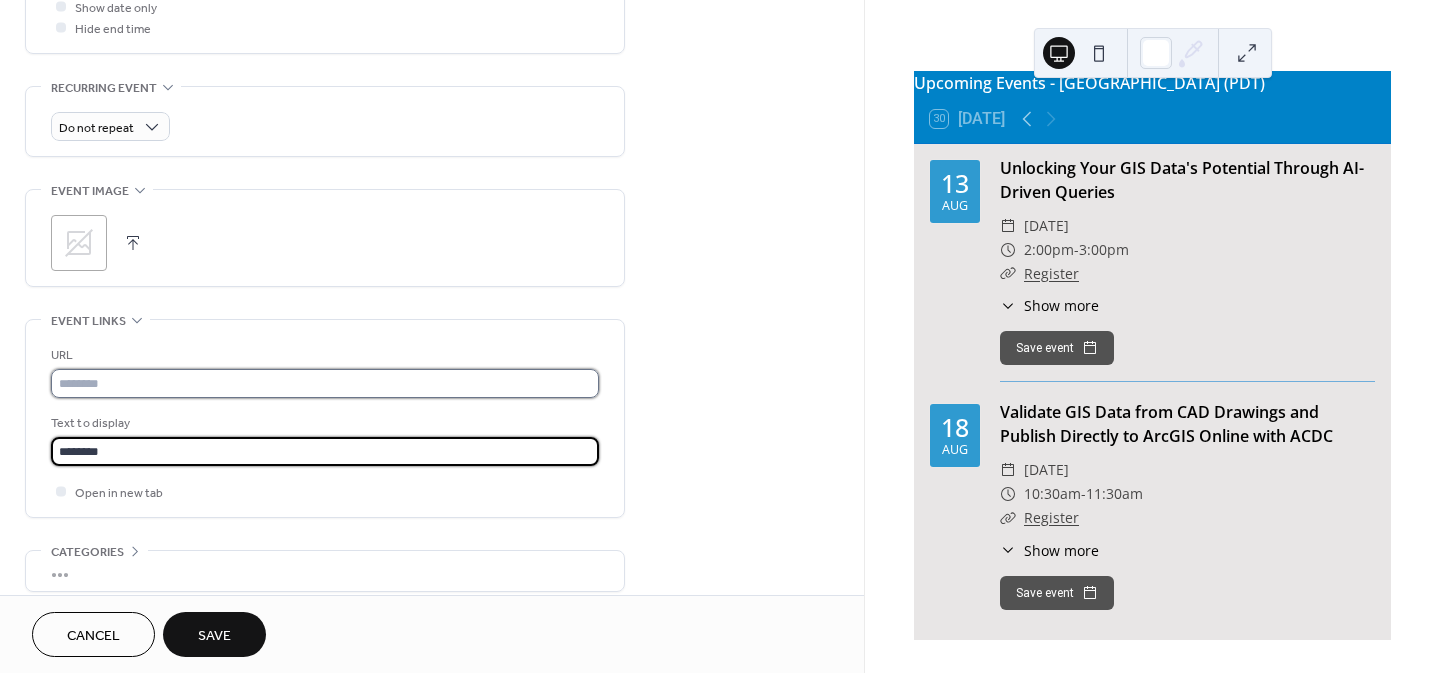 click at bounding box center (325, 383) 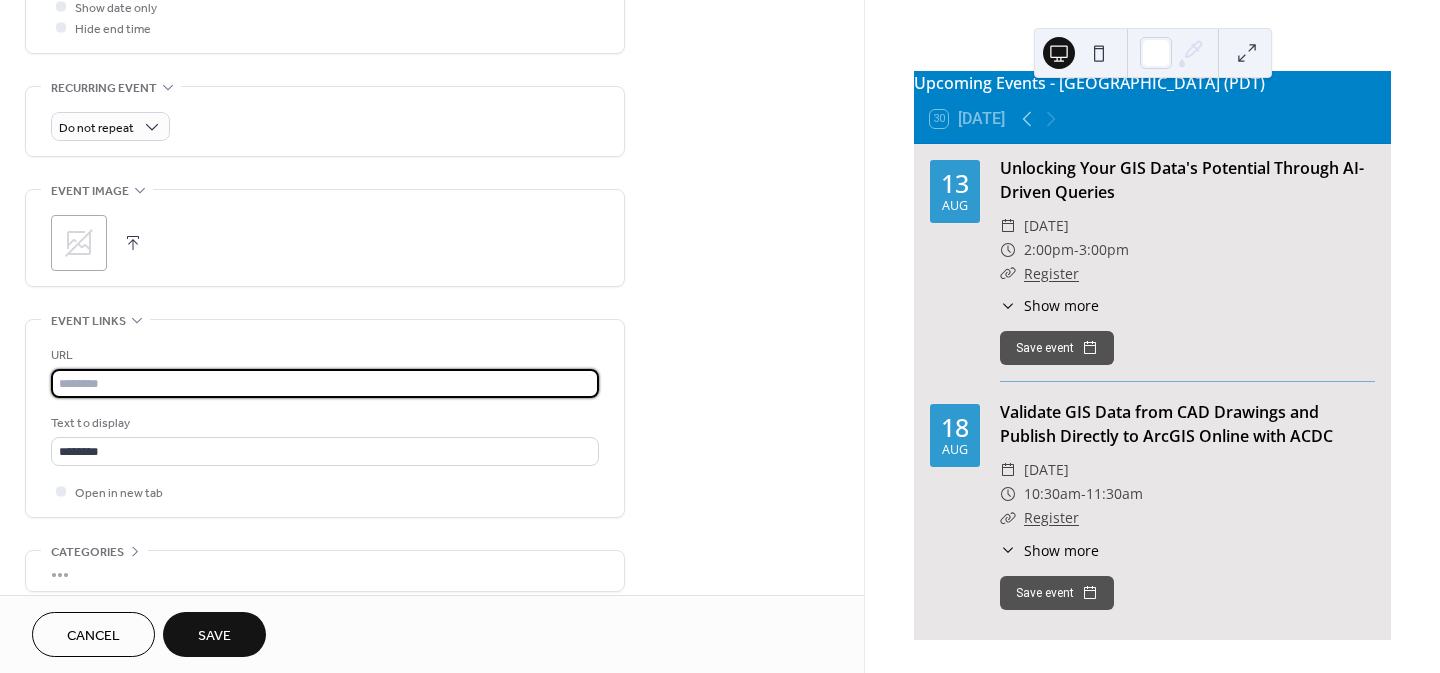 click at bounding box center (325, 383) 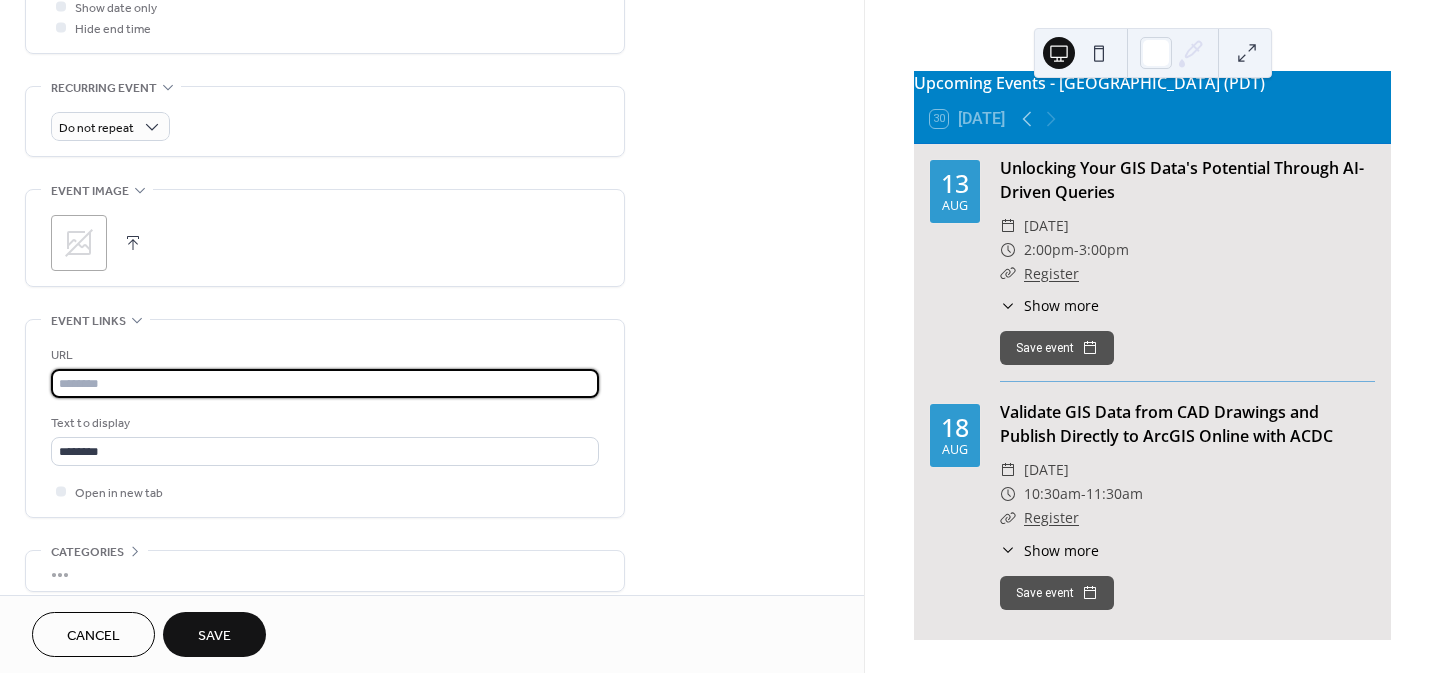 paste on "**********" 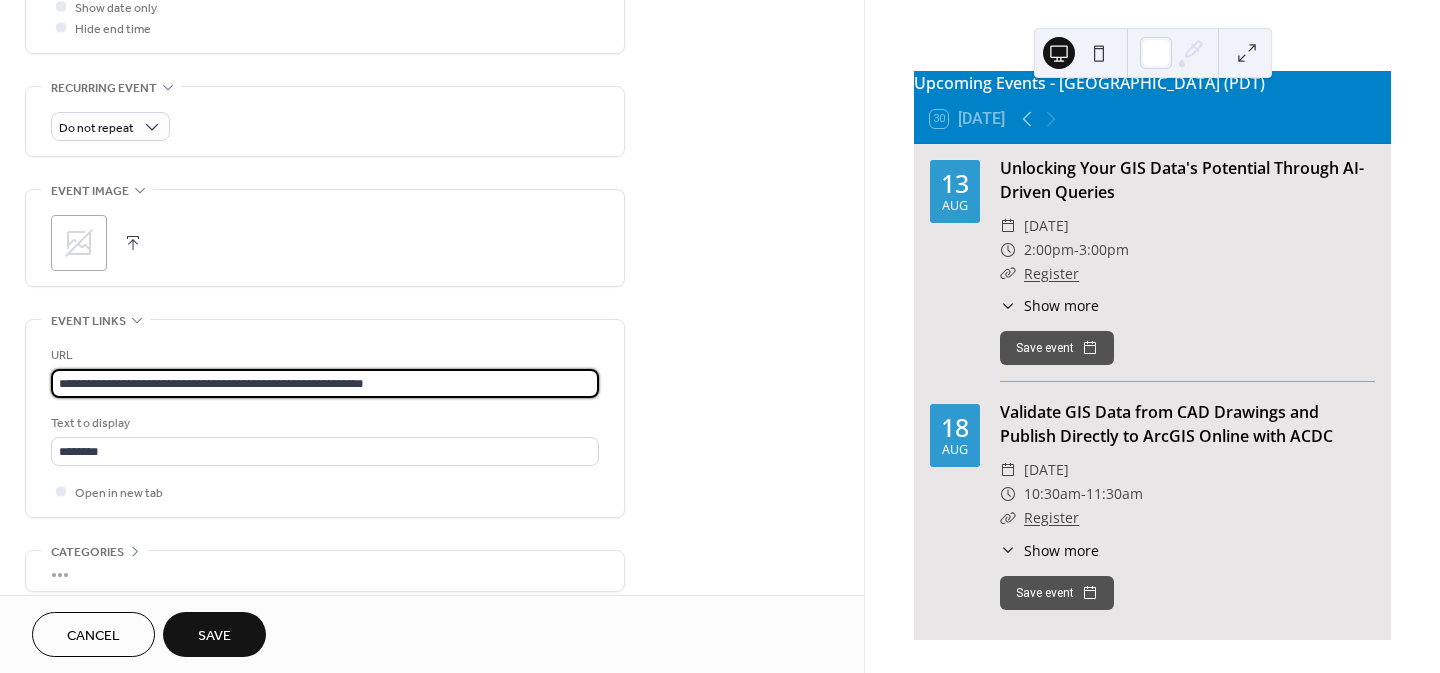 type on "**********" 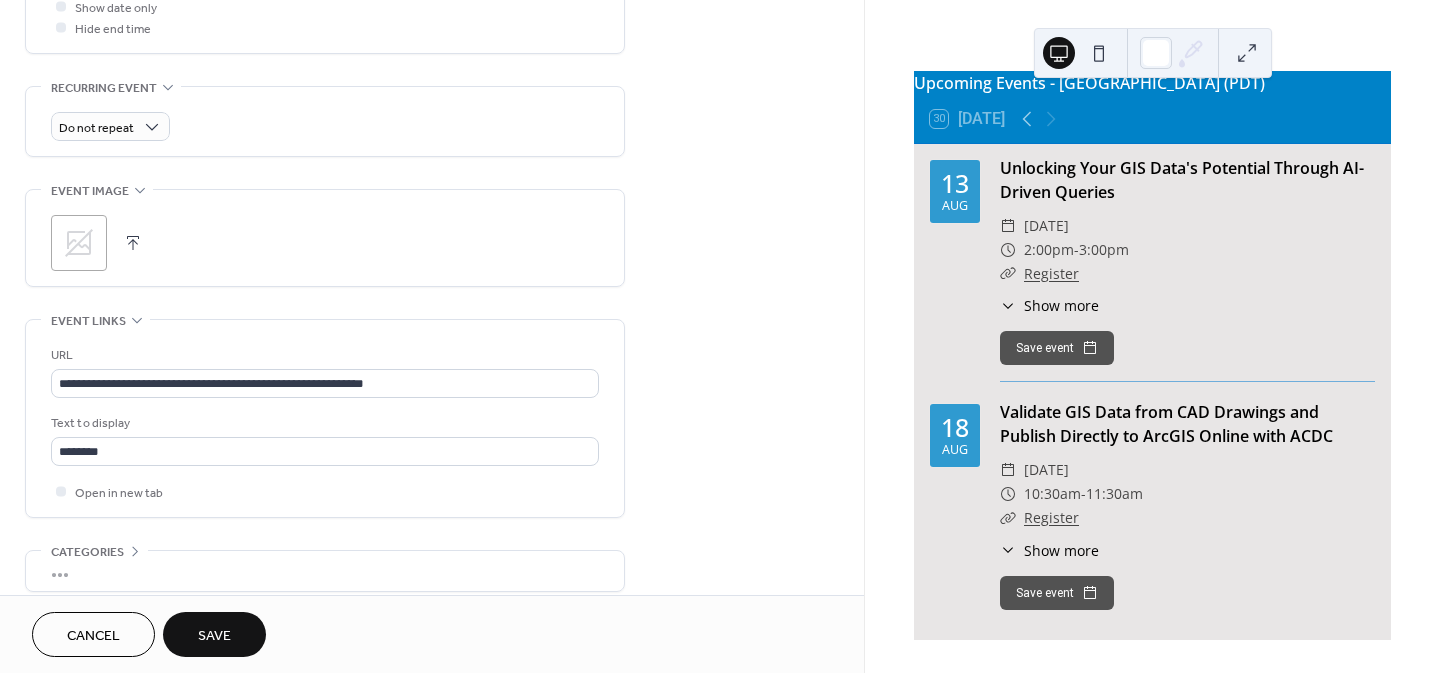 click on "**********" at bounding box center (432, -2) 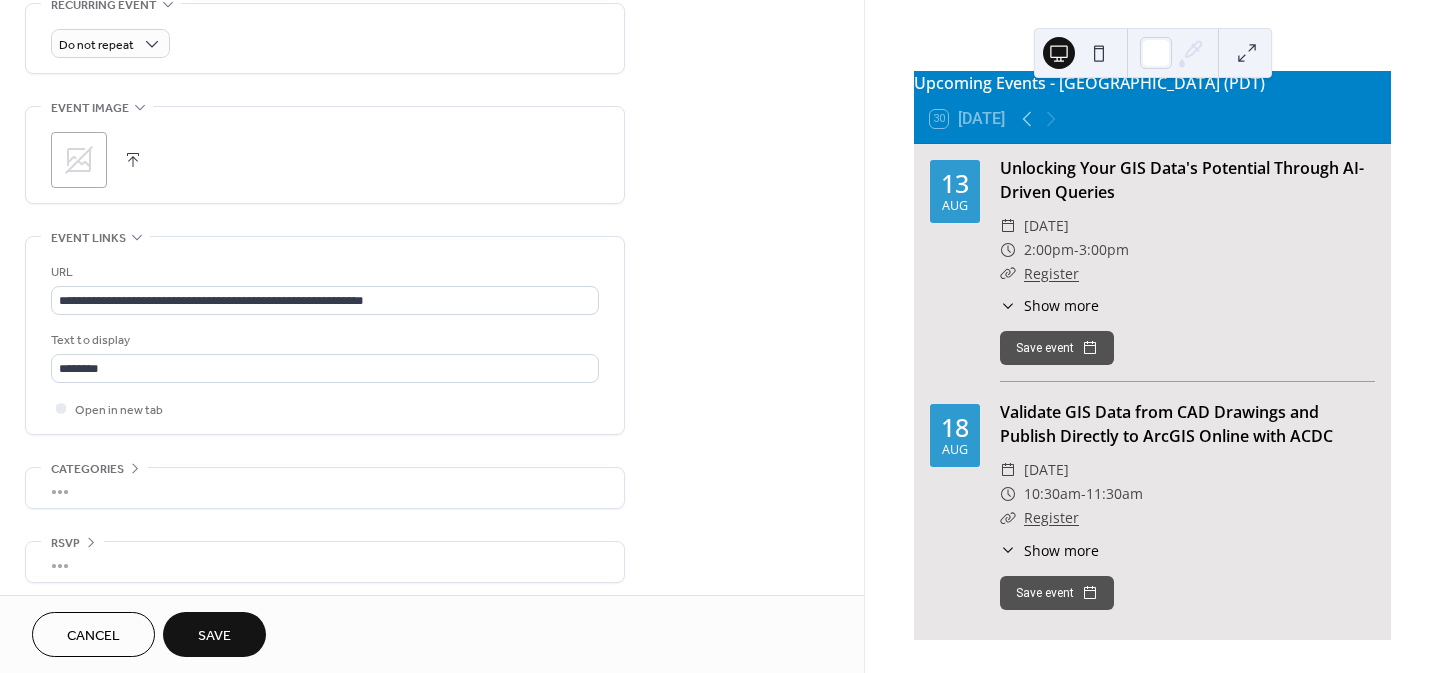 scroll, scrollTop: 891, scrollLeft: 0, axis: vertical 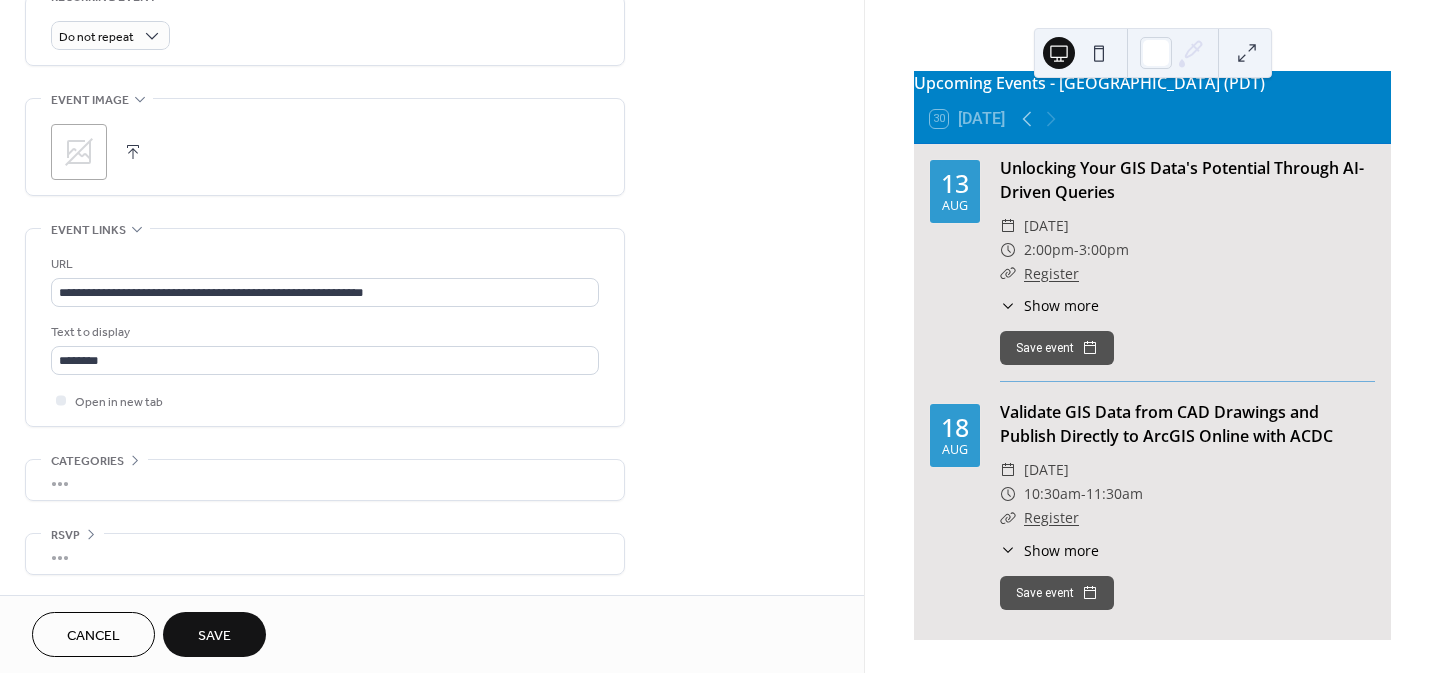 click on "Save" at bounding box center (214, 636) 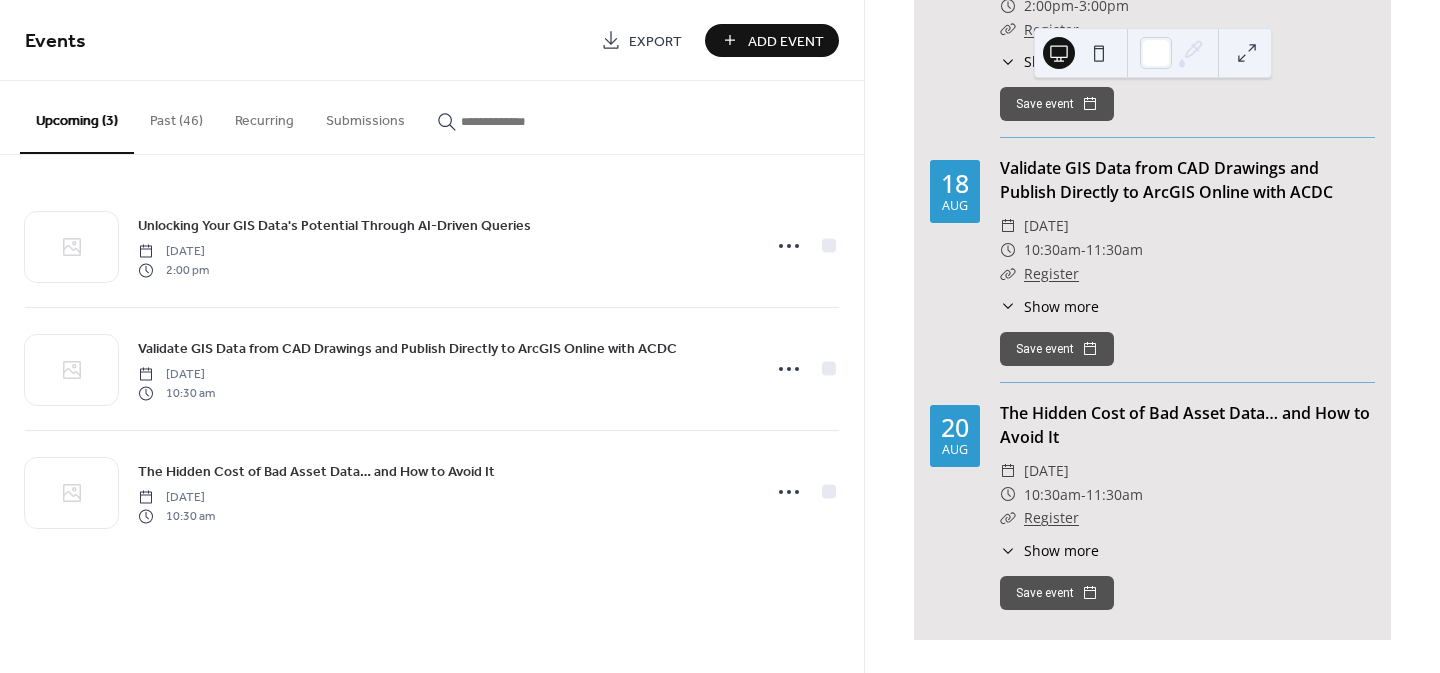 scroll, scrollTop: 292, scrollLeft: 0, axis: vertical 